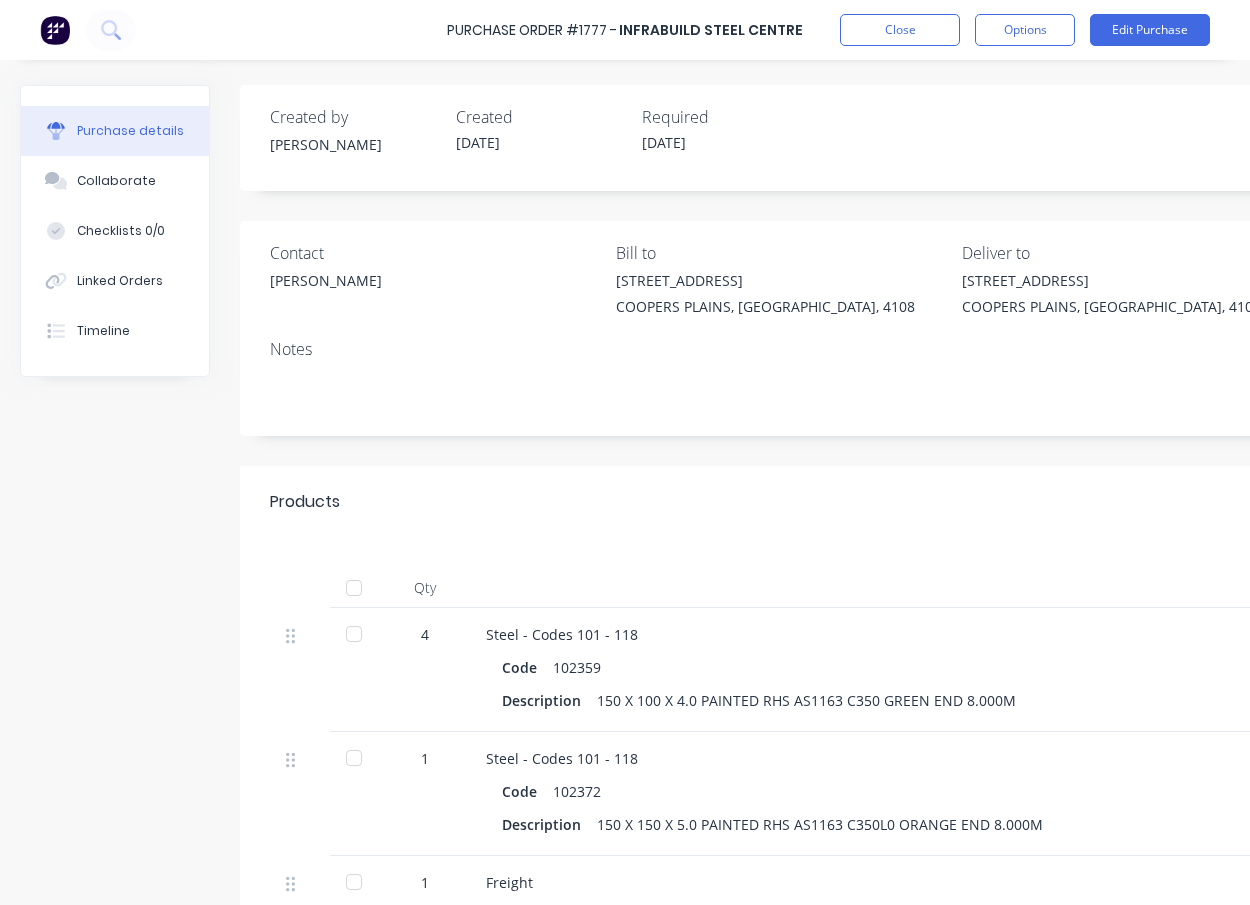 scroll, scrollTop: 0, scrollLeft: 0, axis: both 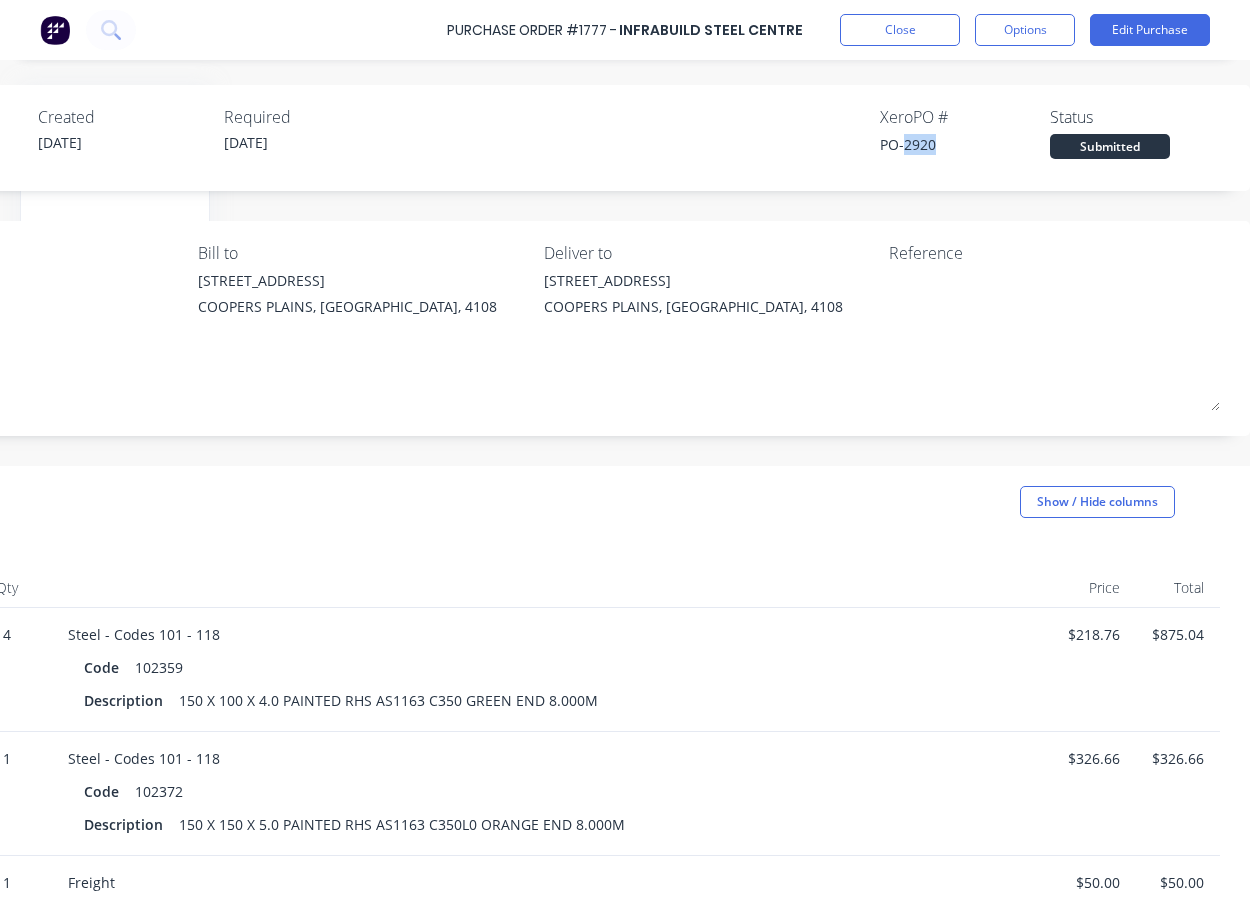 click on "Close" at bounding box center [900, 30] 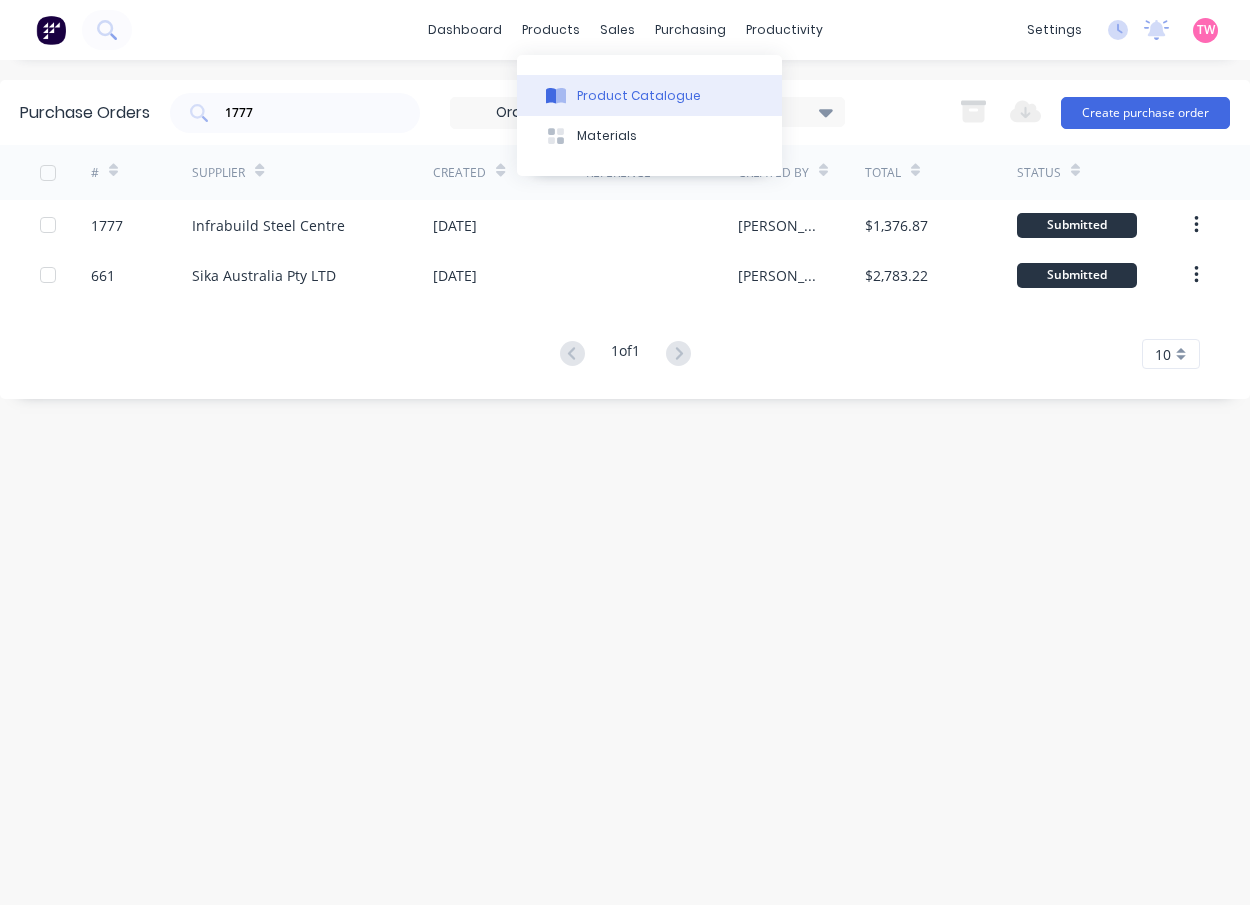 click on "Product Catalogue" at bounding box center [639, 96] 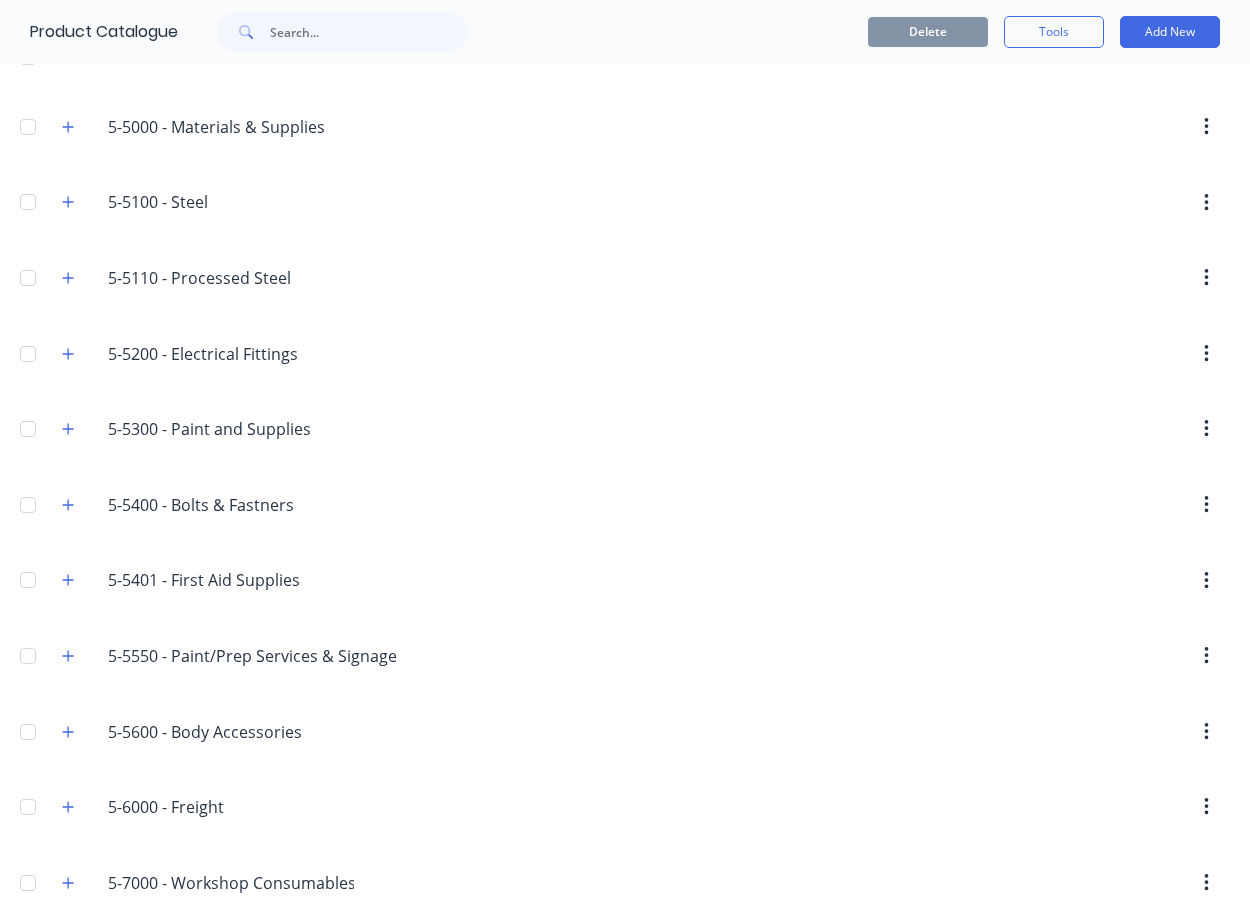 scroll, scrollTop: 167, scrollLeft: 0, axis: vertical 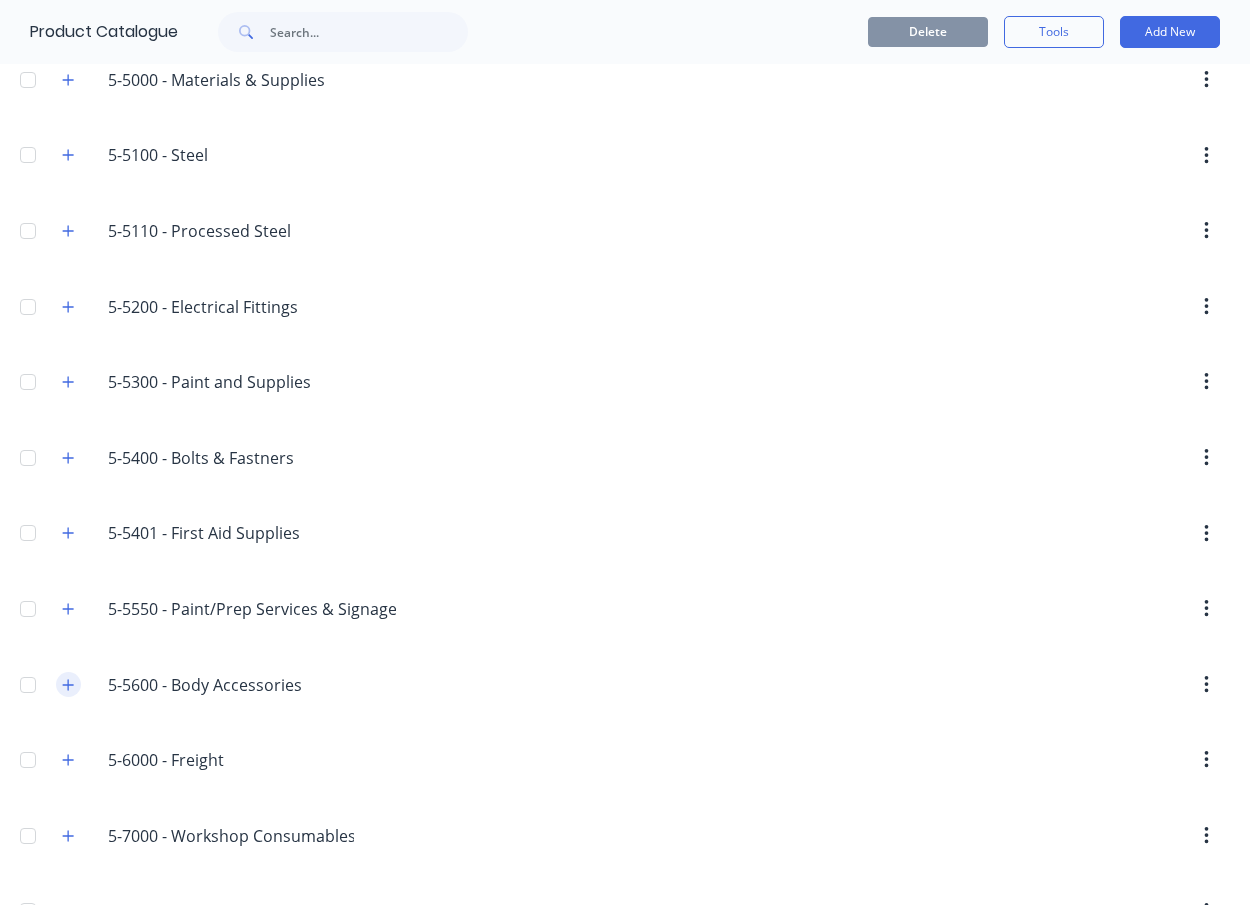 click 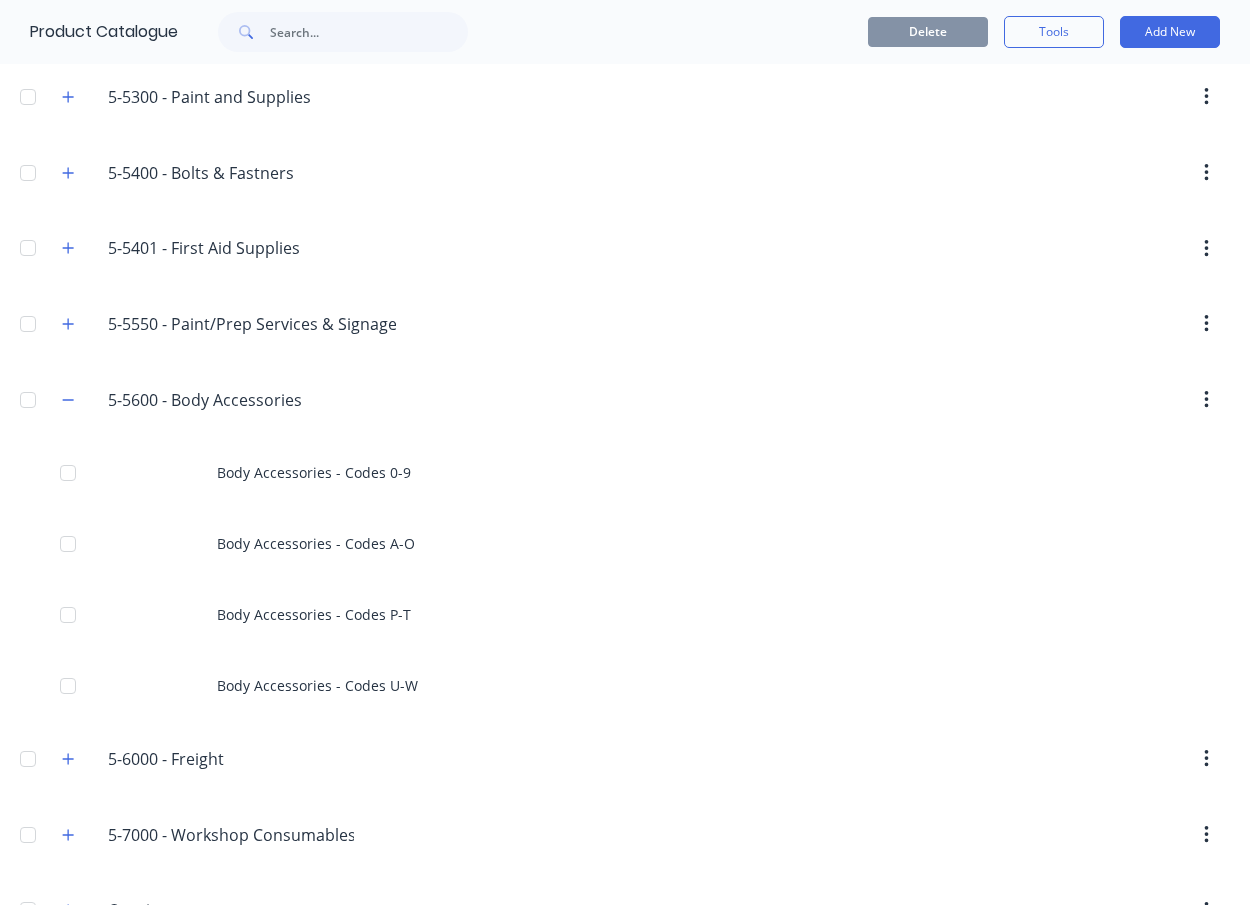 scroll, scrollTop: 500, scrollLeft: 0, axis: vertical 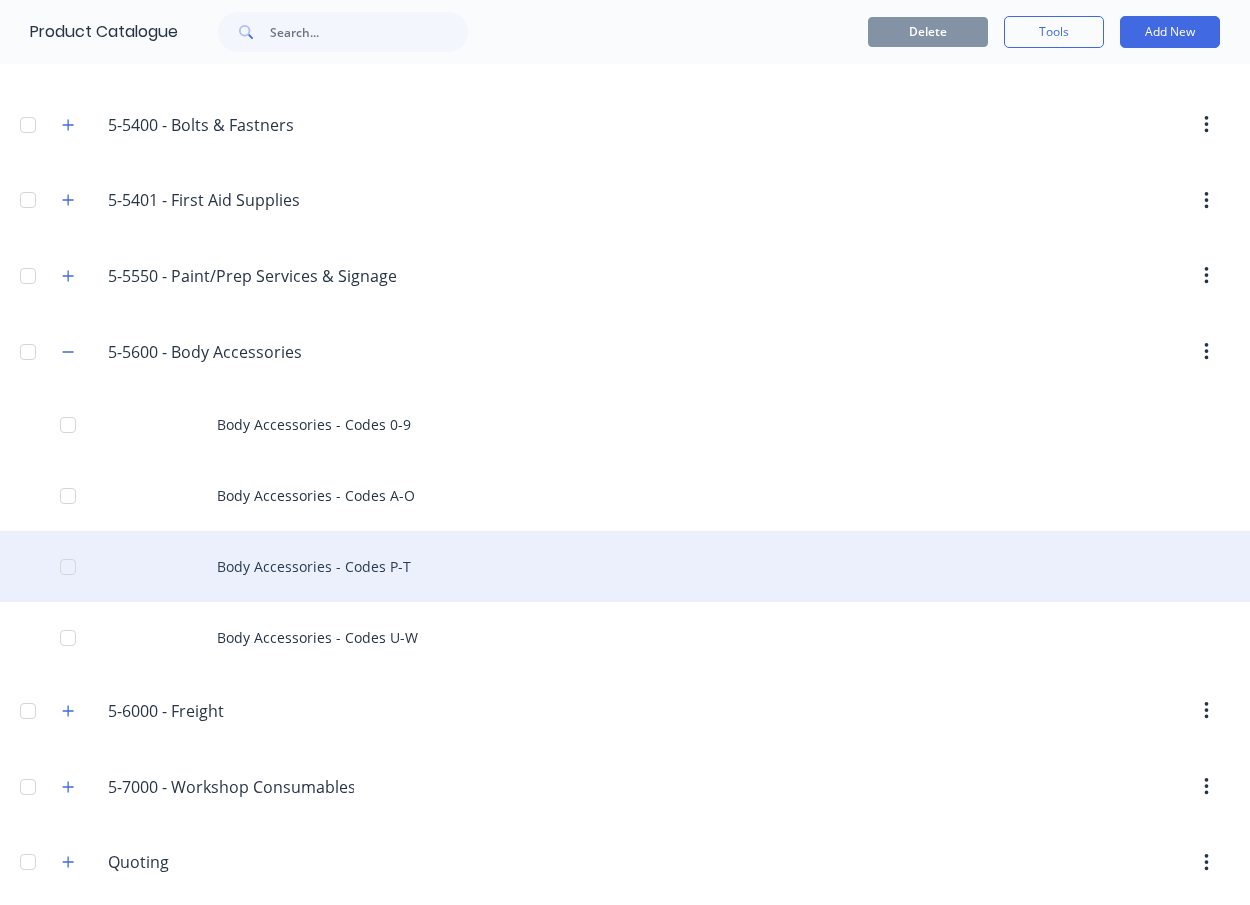 click on "Body Accessories - Codes P-T" at bounding box center [625, 566] 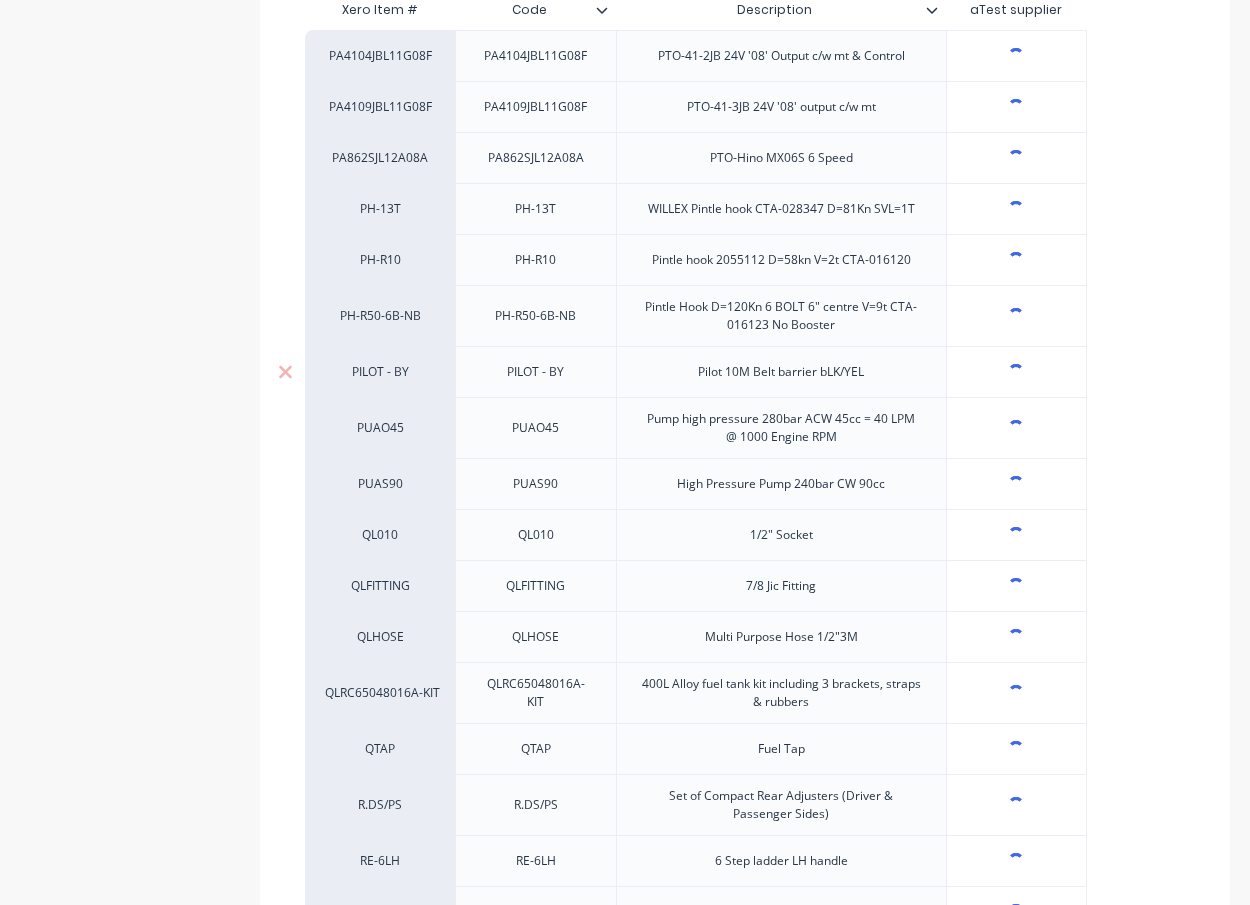 type on "x" 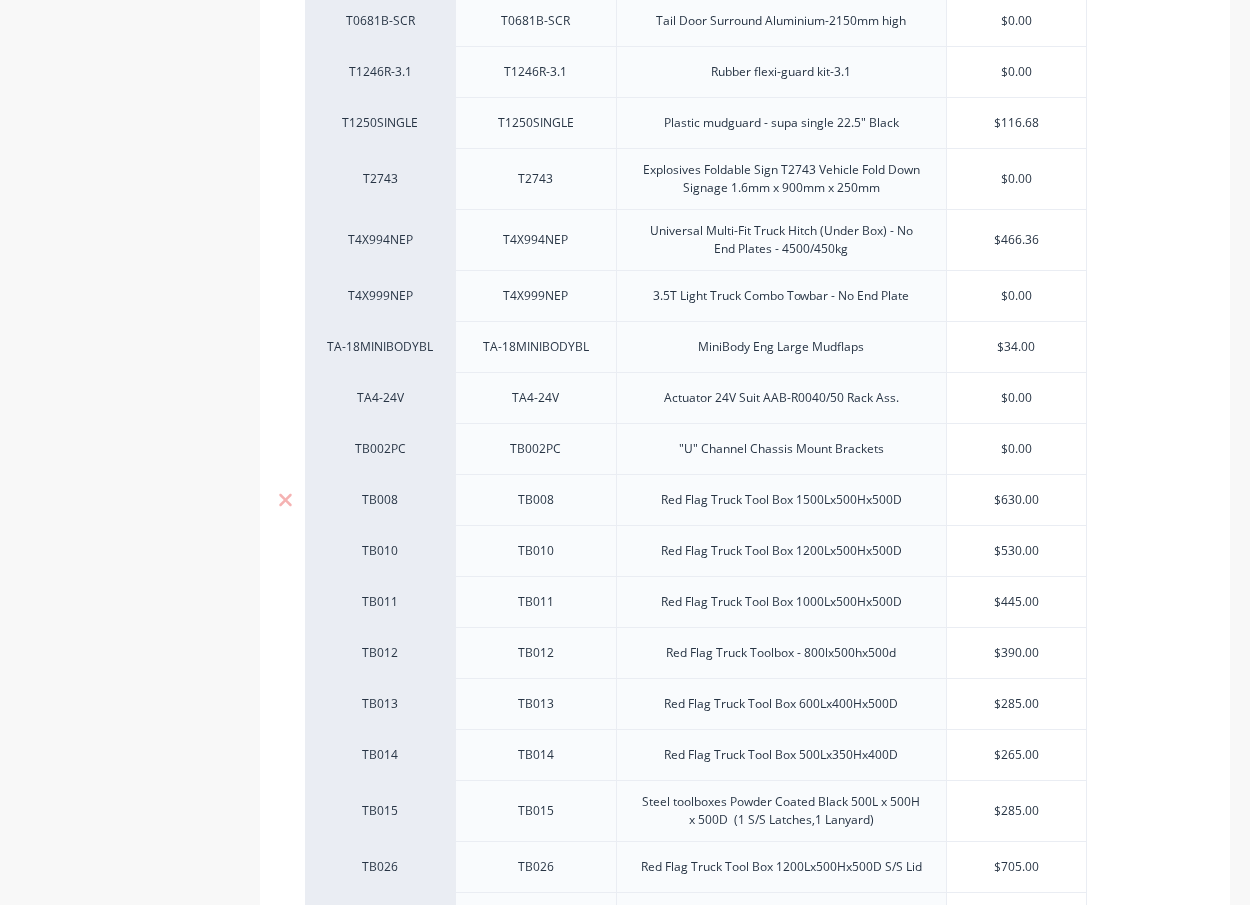 scroll, scrollTop: 2667, scrollLeft: 0, axis: vertical 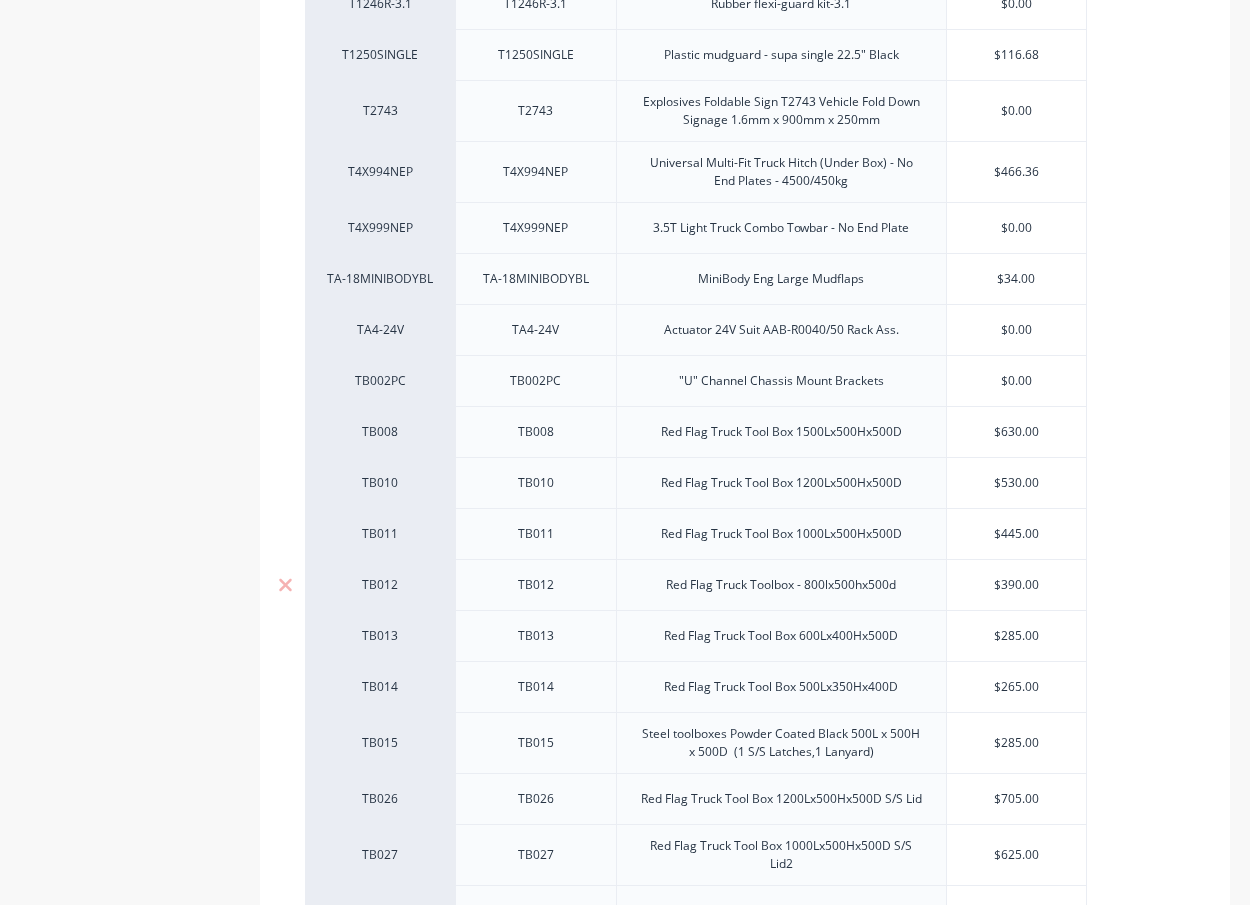 click on "$390.00" at bounding box center (1016, 585) 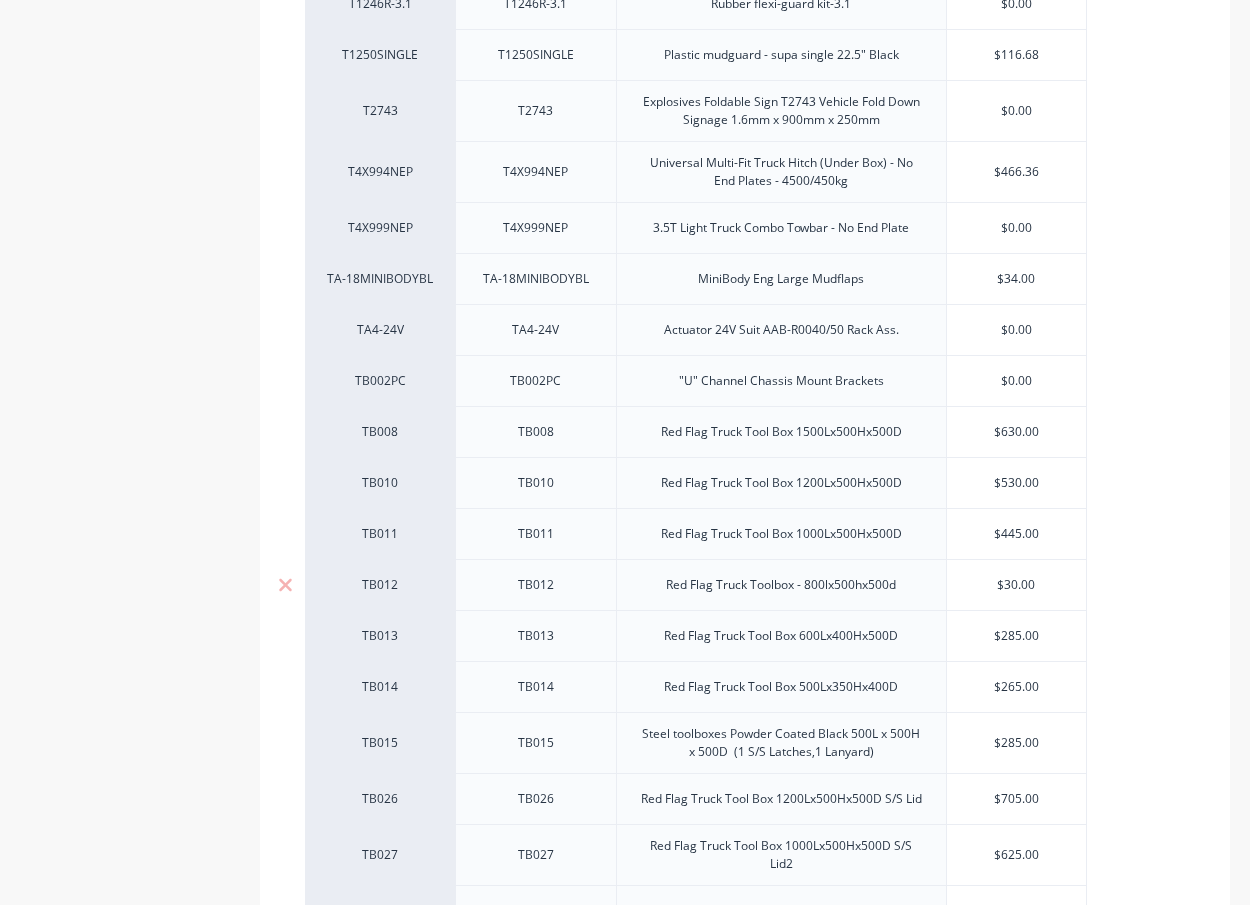 type on "$0.00" 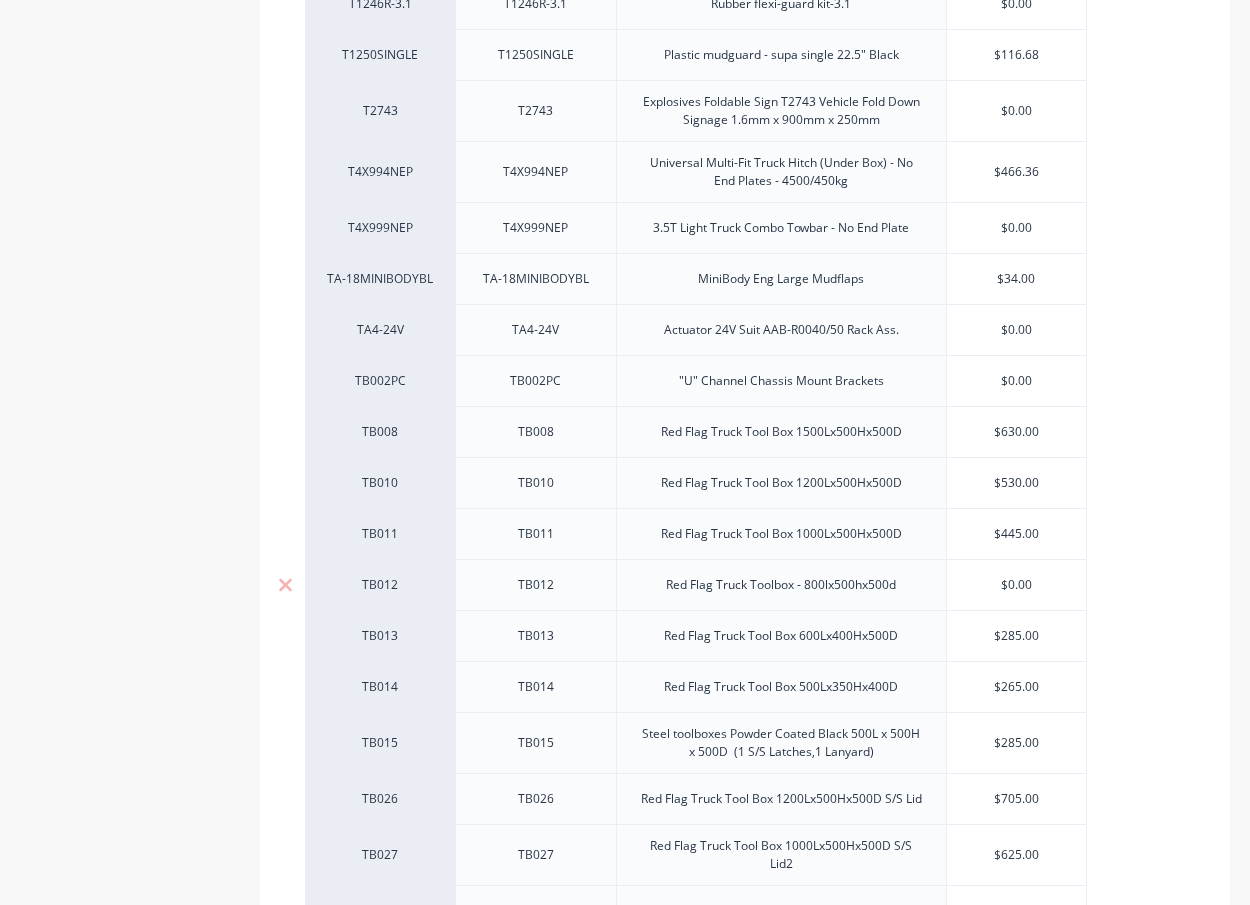 type on "x" 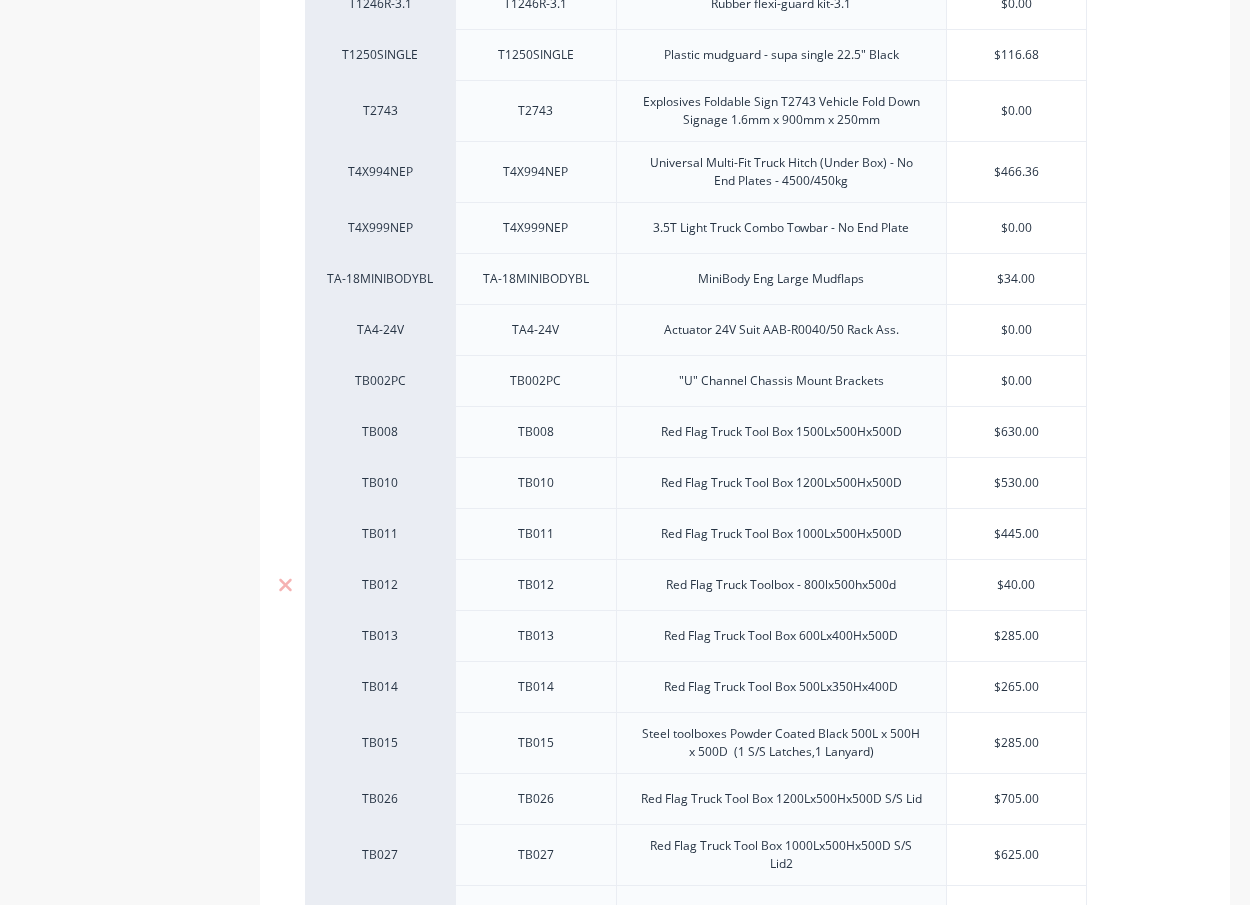 type on "x" 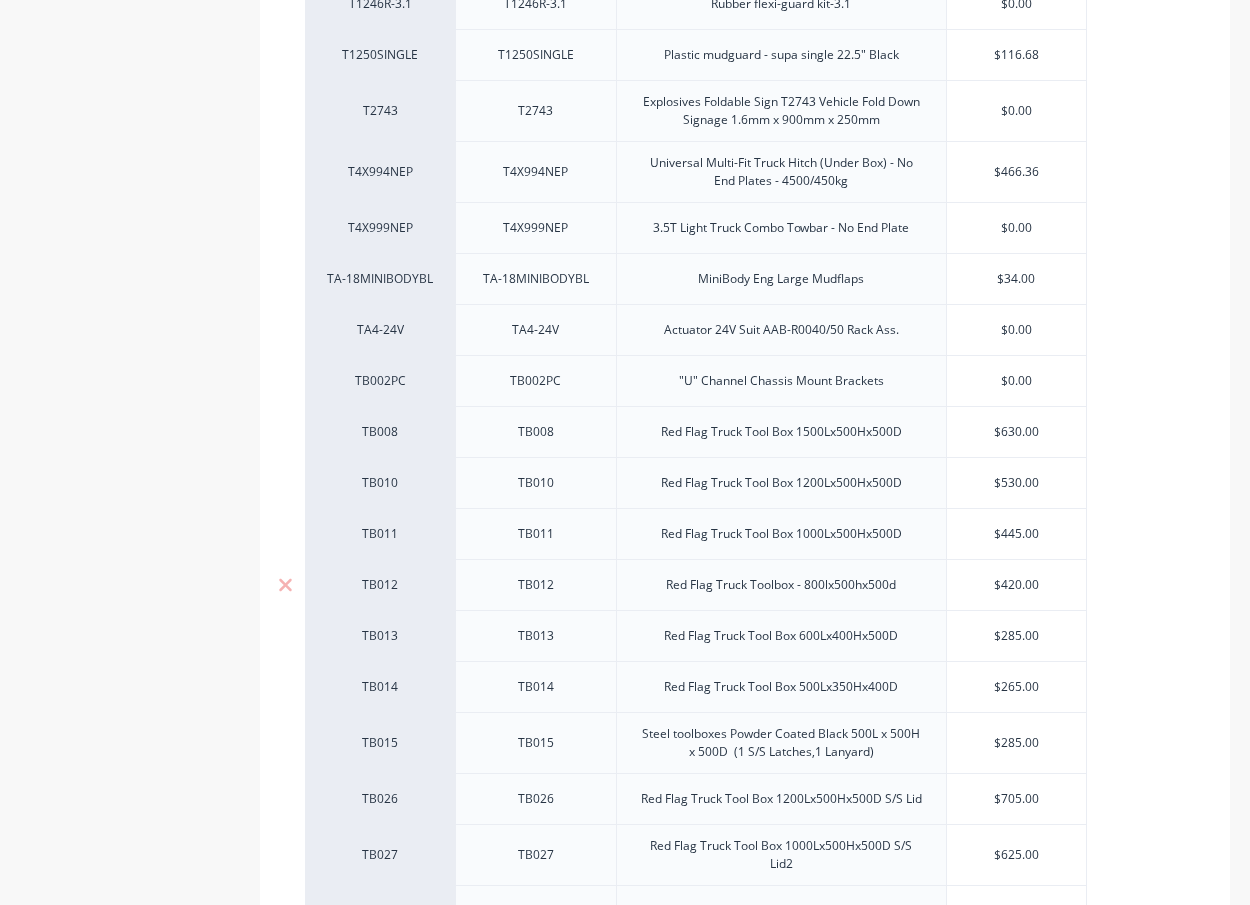 type on "x" 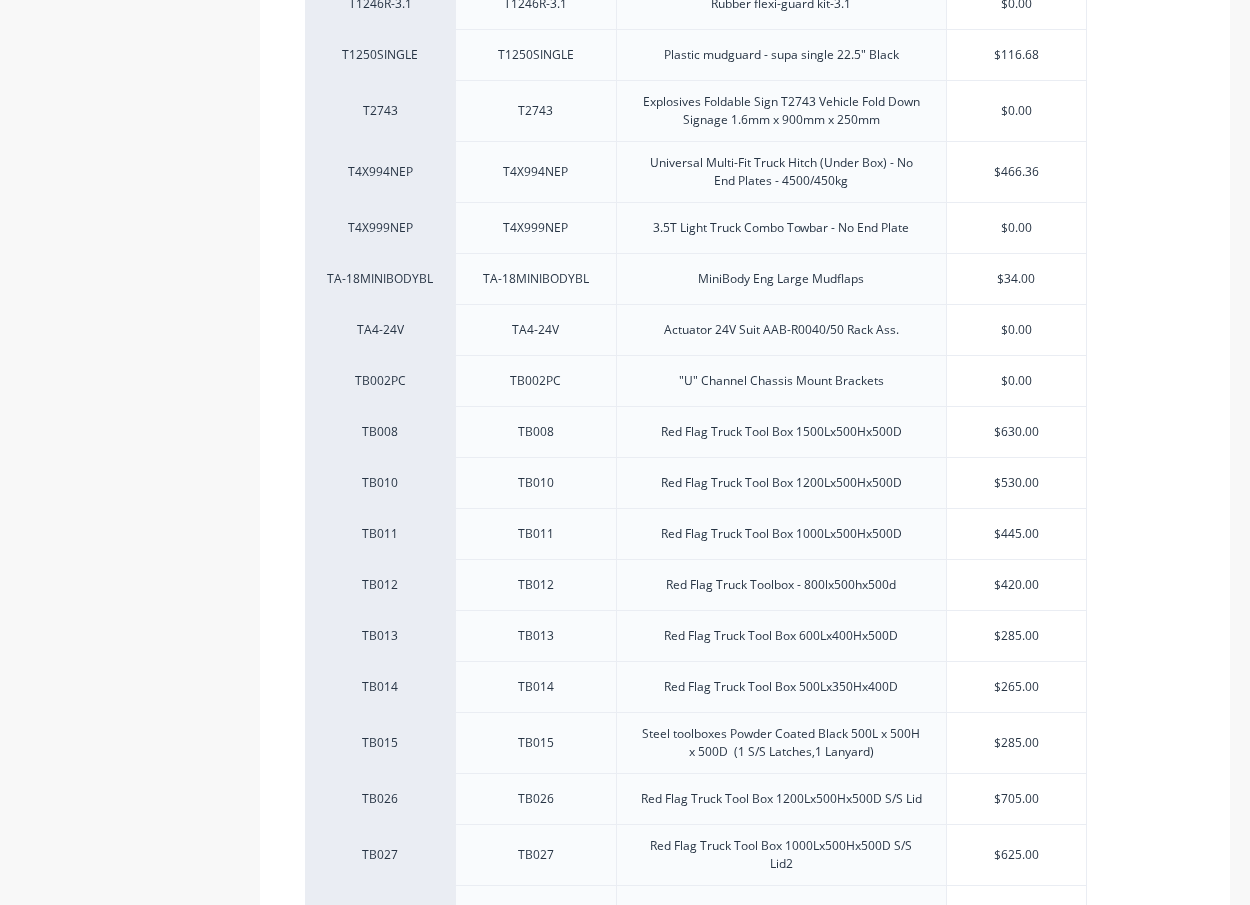 type on "$420.00" 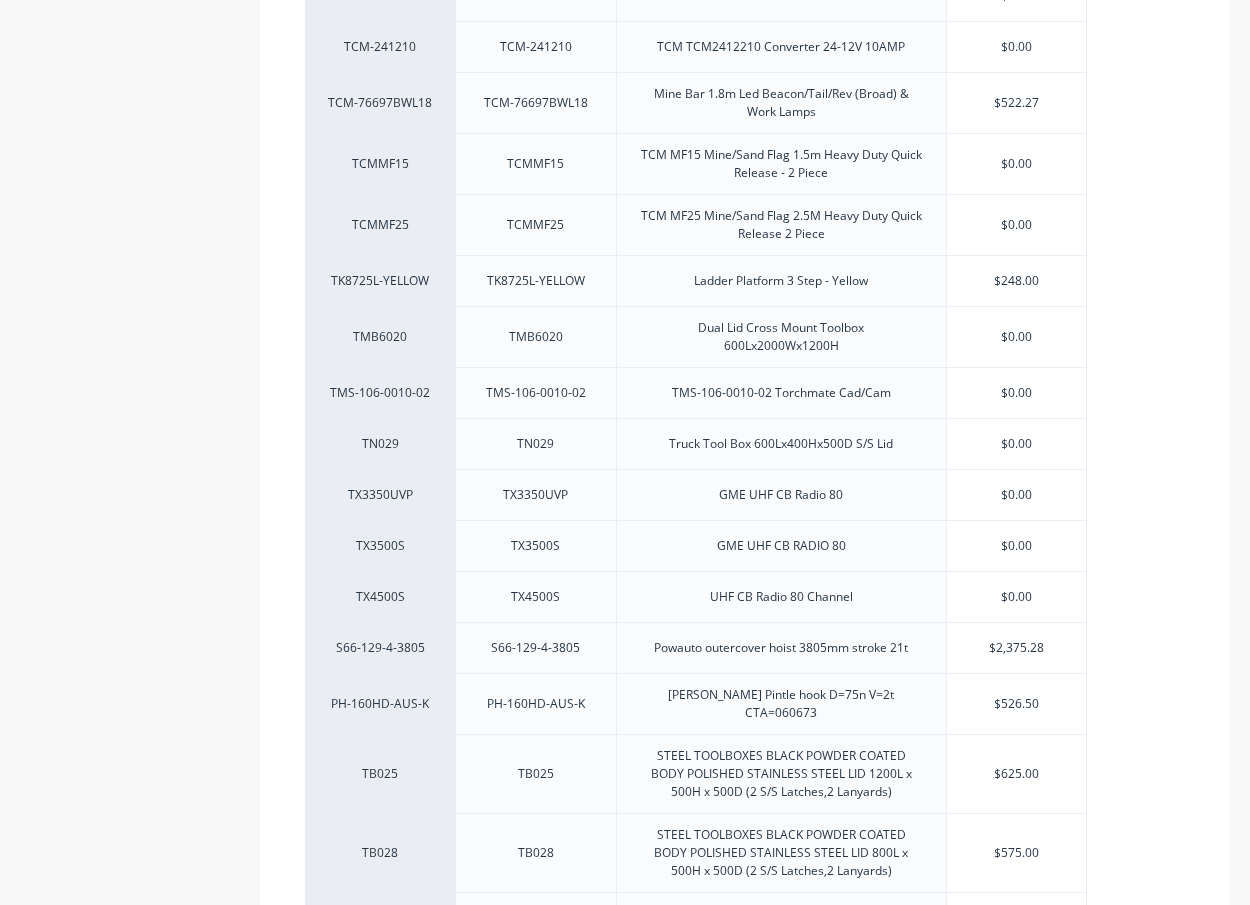 scroll, scrollTop: 4115, scrollLeft: 0, axis: vertical 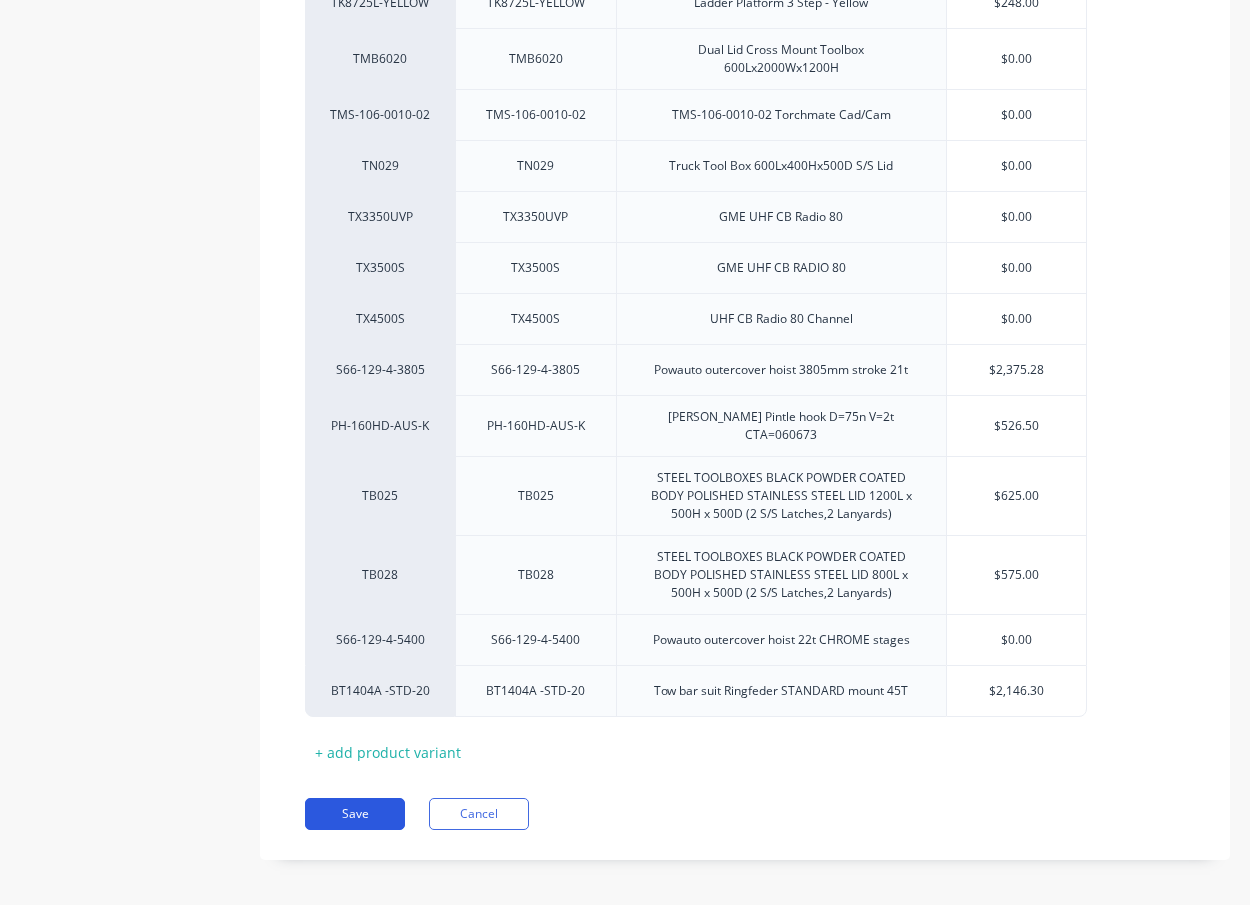 click on "Save" at bounding box center [355, 814] 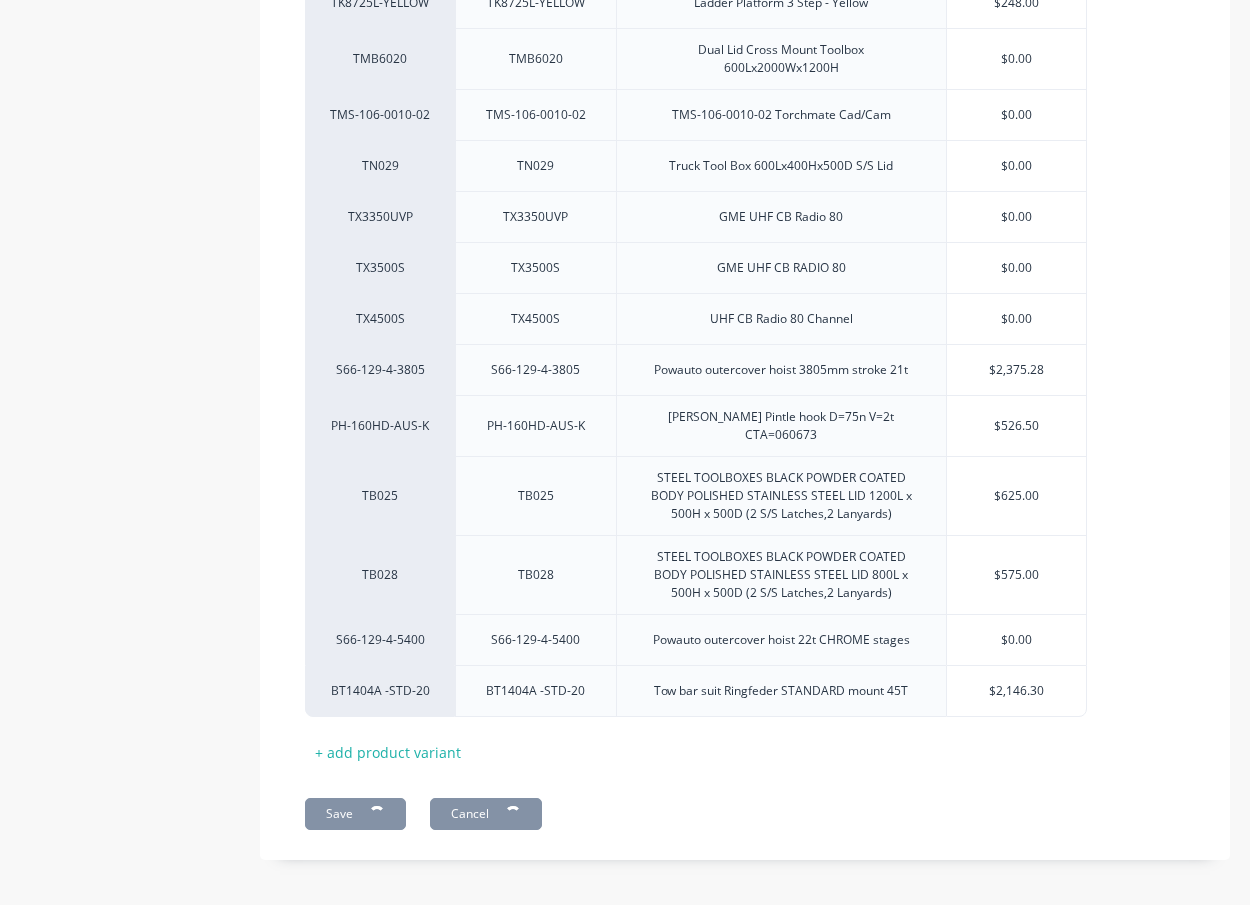 type on "x" 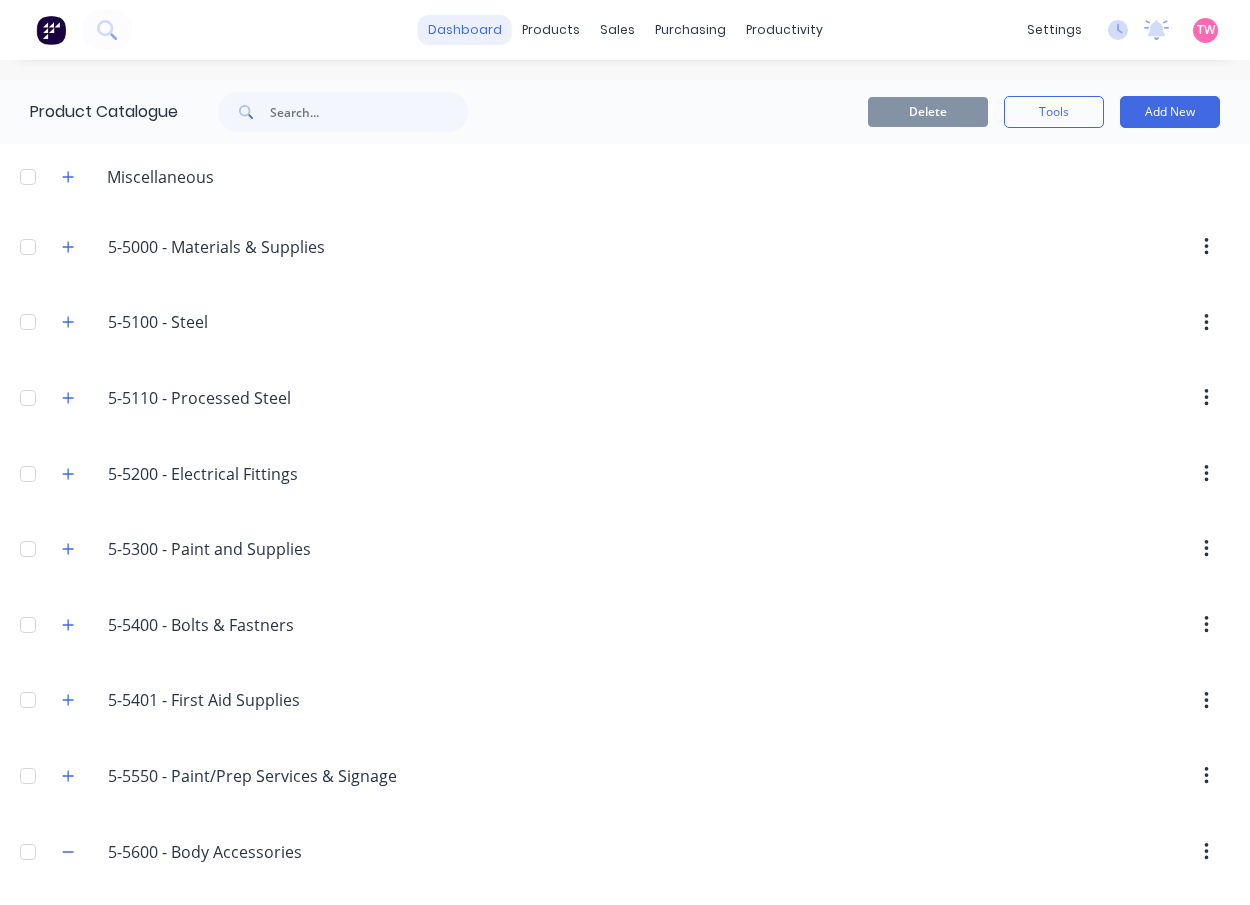 click on "dashboard" at bounding box center [465, 30] 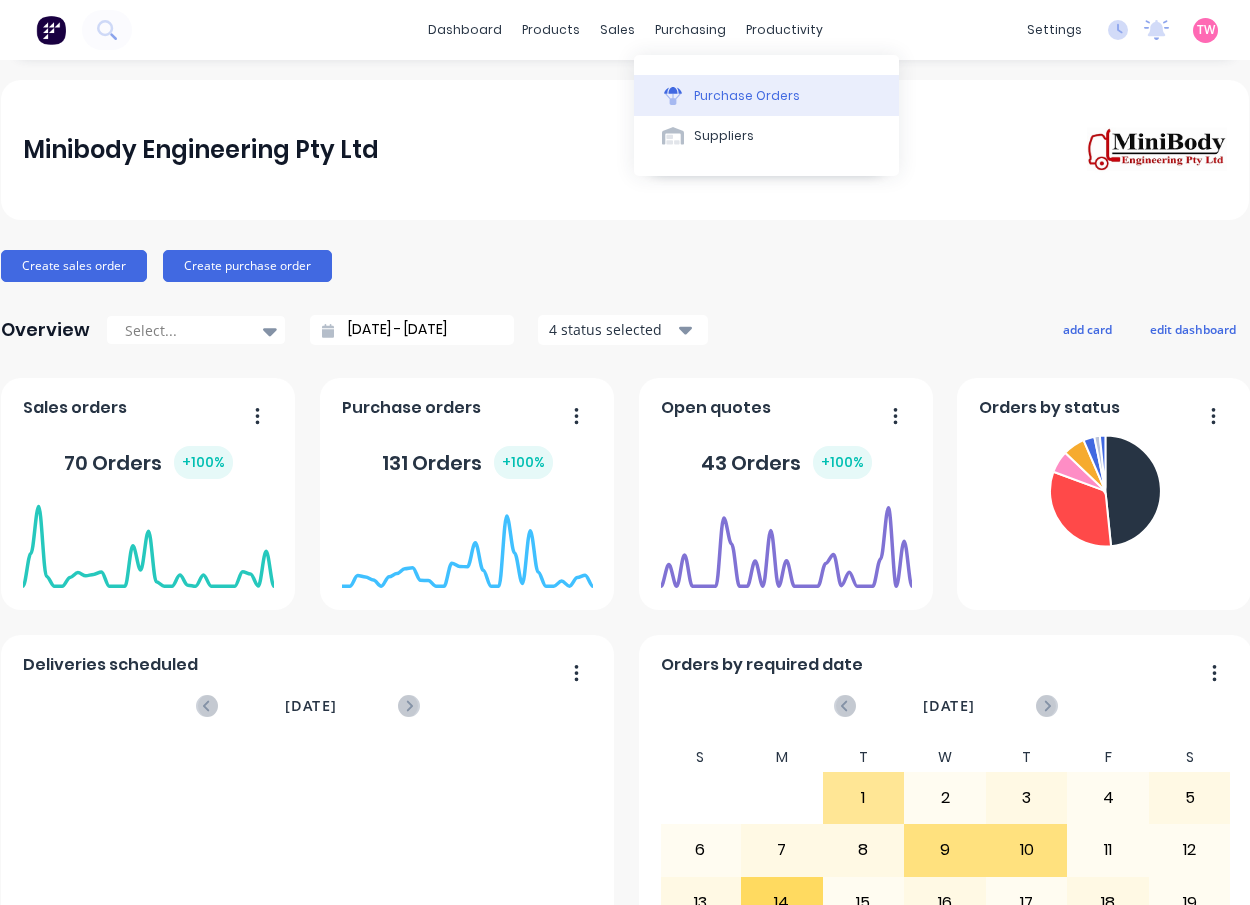 click on "Purchase Orders" at bounding box center [747, 96] 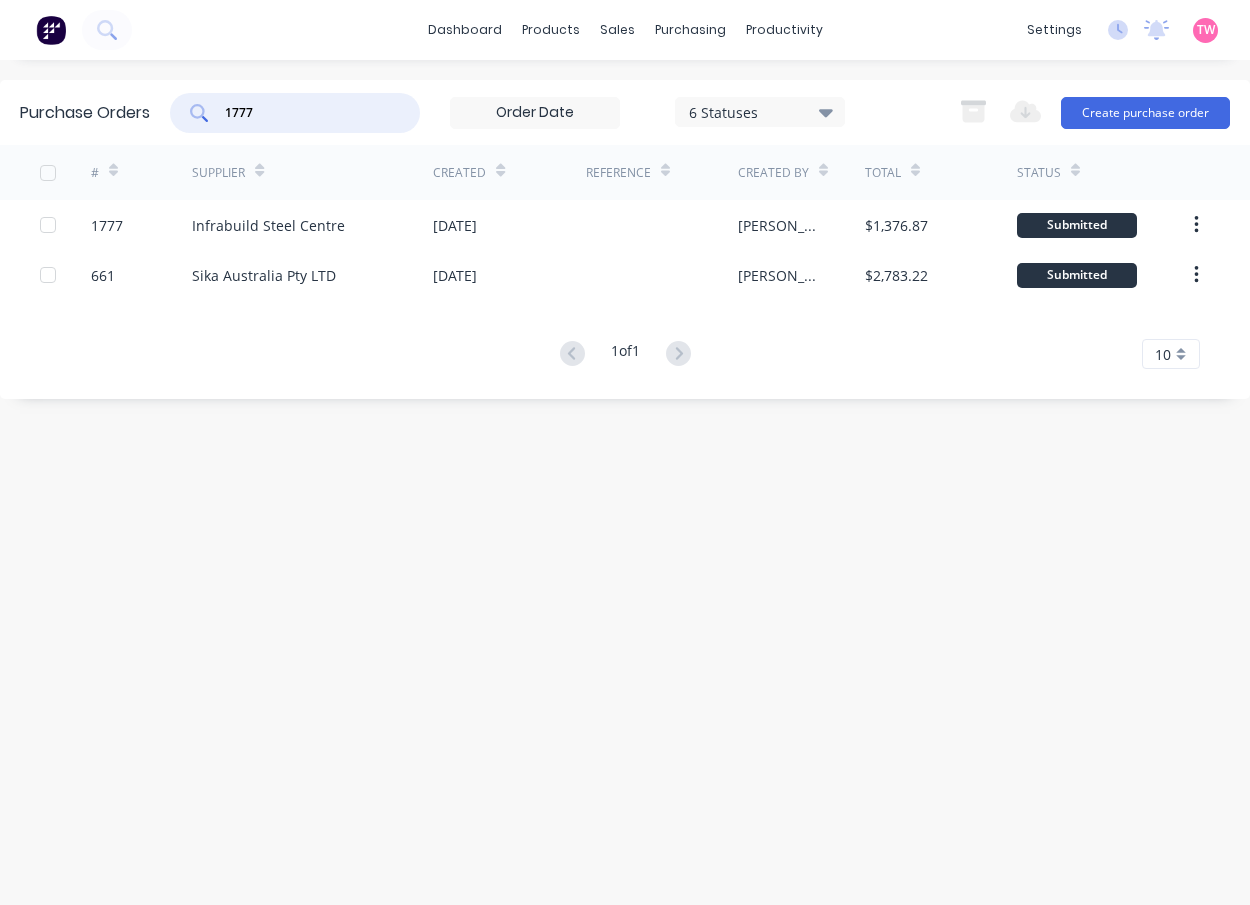 click on "Purchase Orders 1777 6 Statuses 6 Statuses Export to Excel (XLSX) Create purchase order" at bounding box center (625, 112) 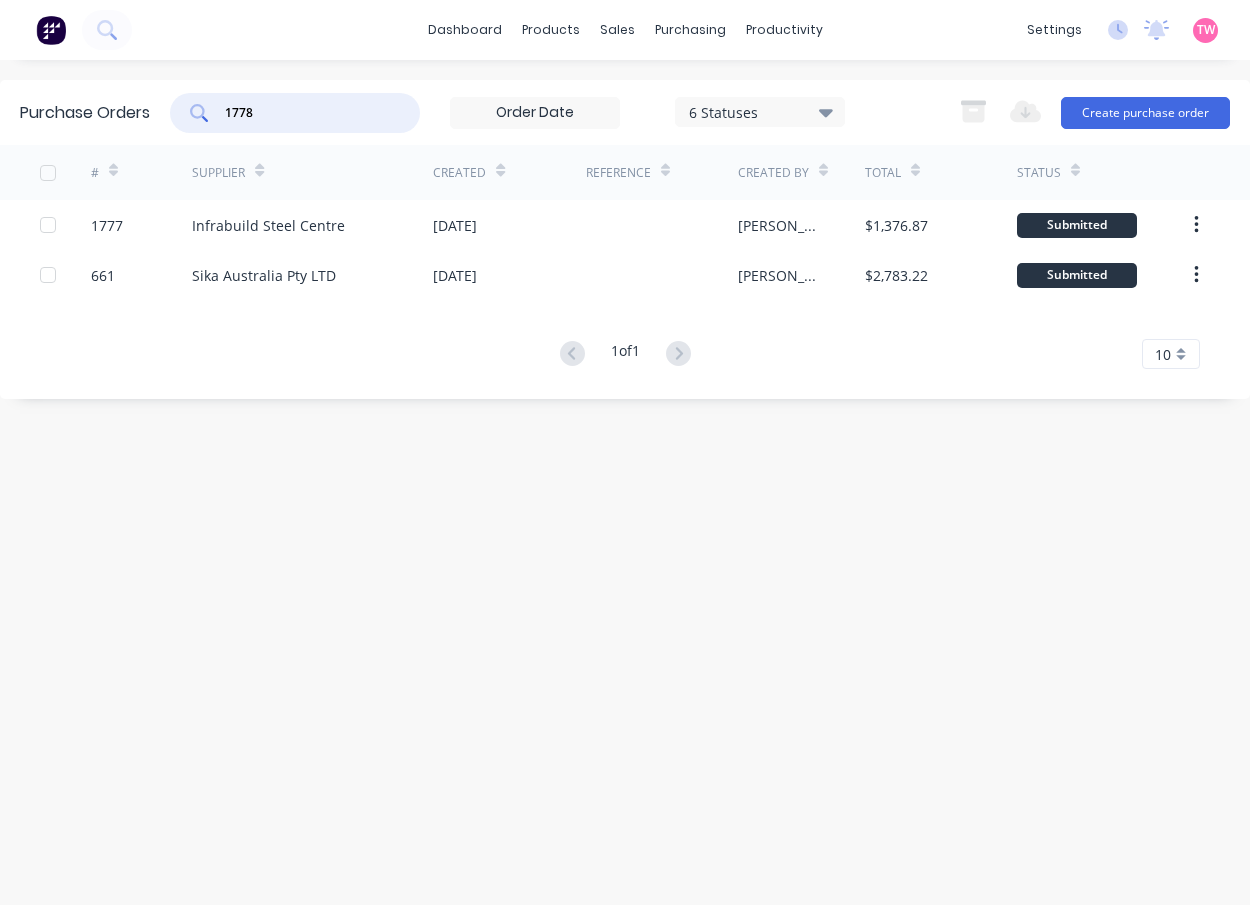 type on "1778" 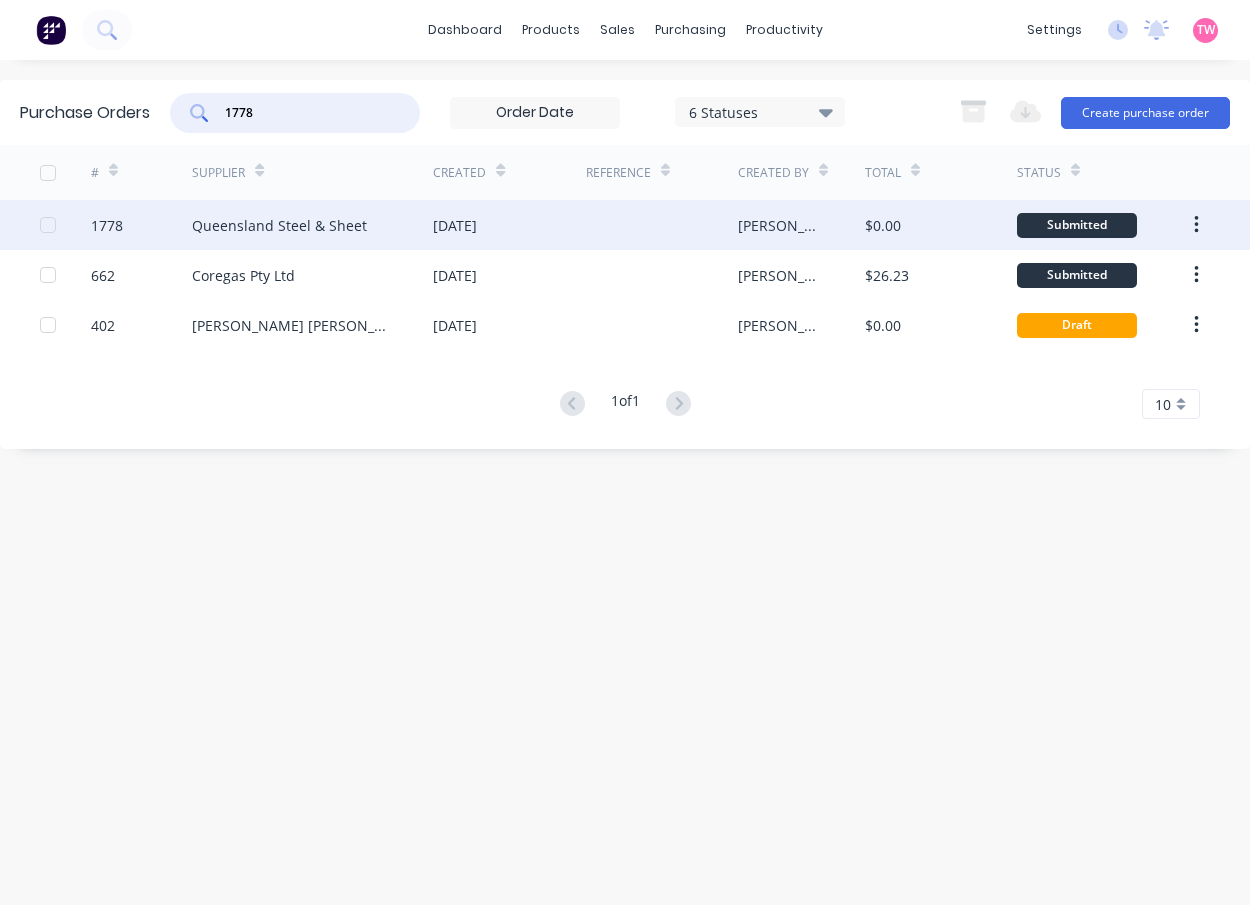 click on "1778" at bounding box center [107, 225] 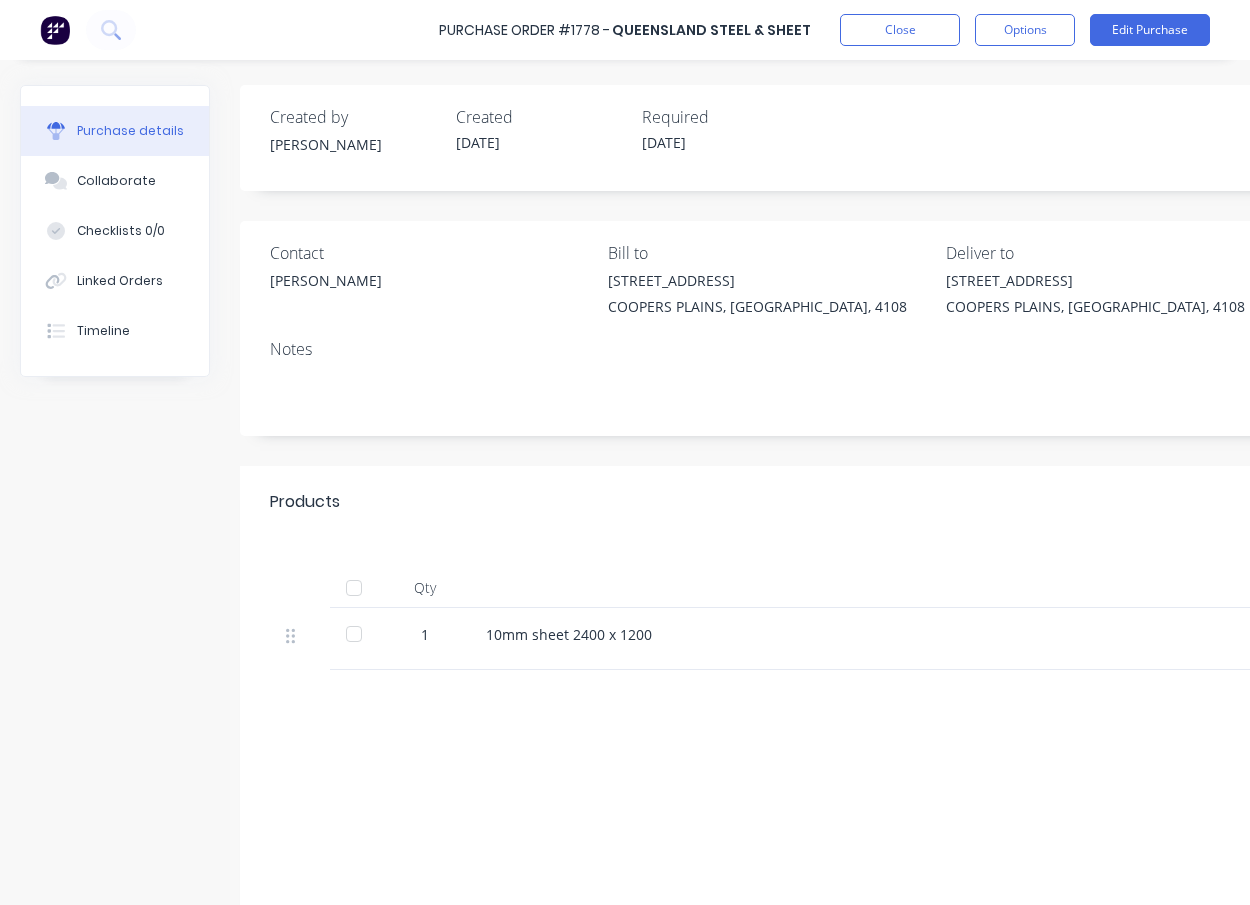 scroll, scrollTop: 0, scrollLeft: 401, axis: horizontal 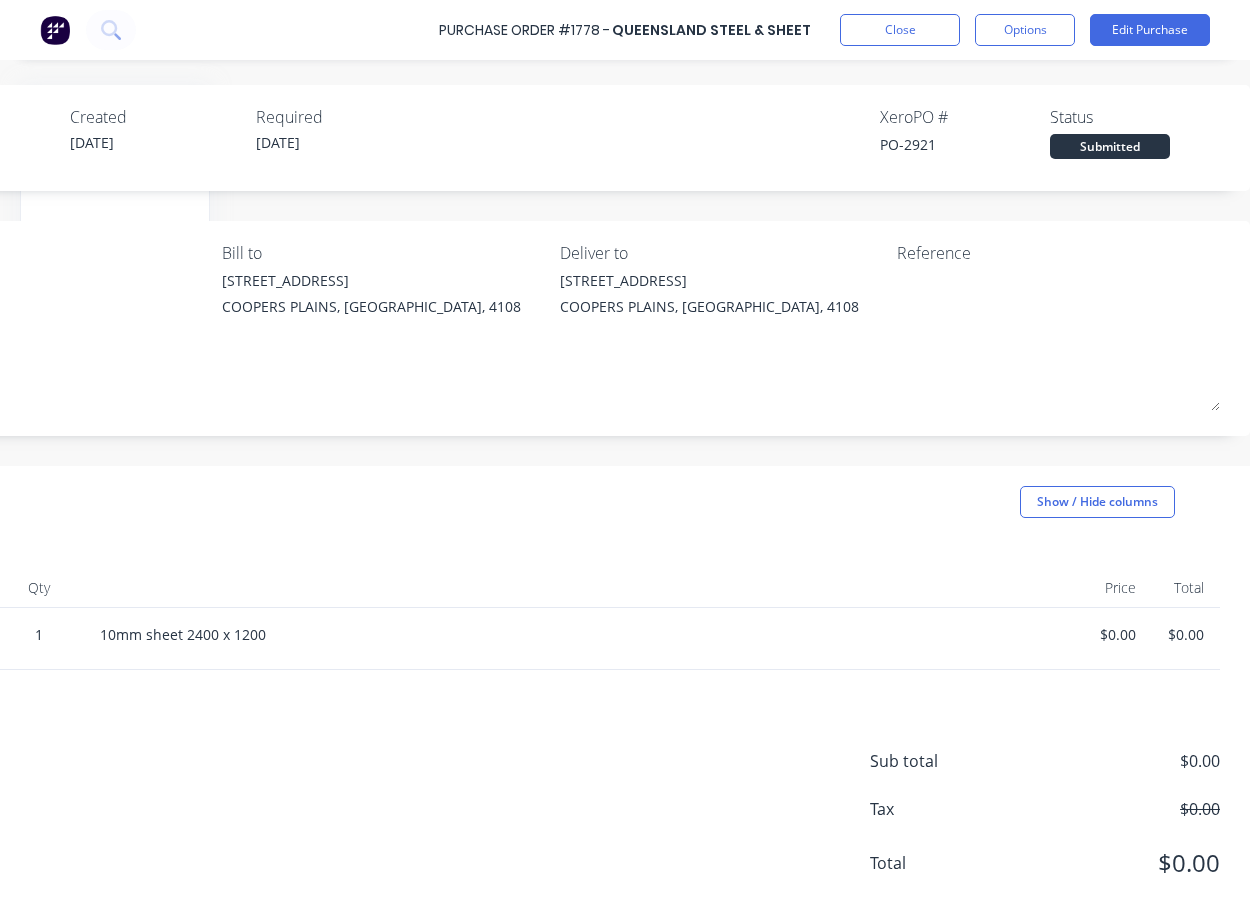 click on "PO-2921" at bounding box center (965, 144) 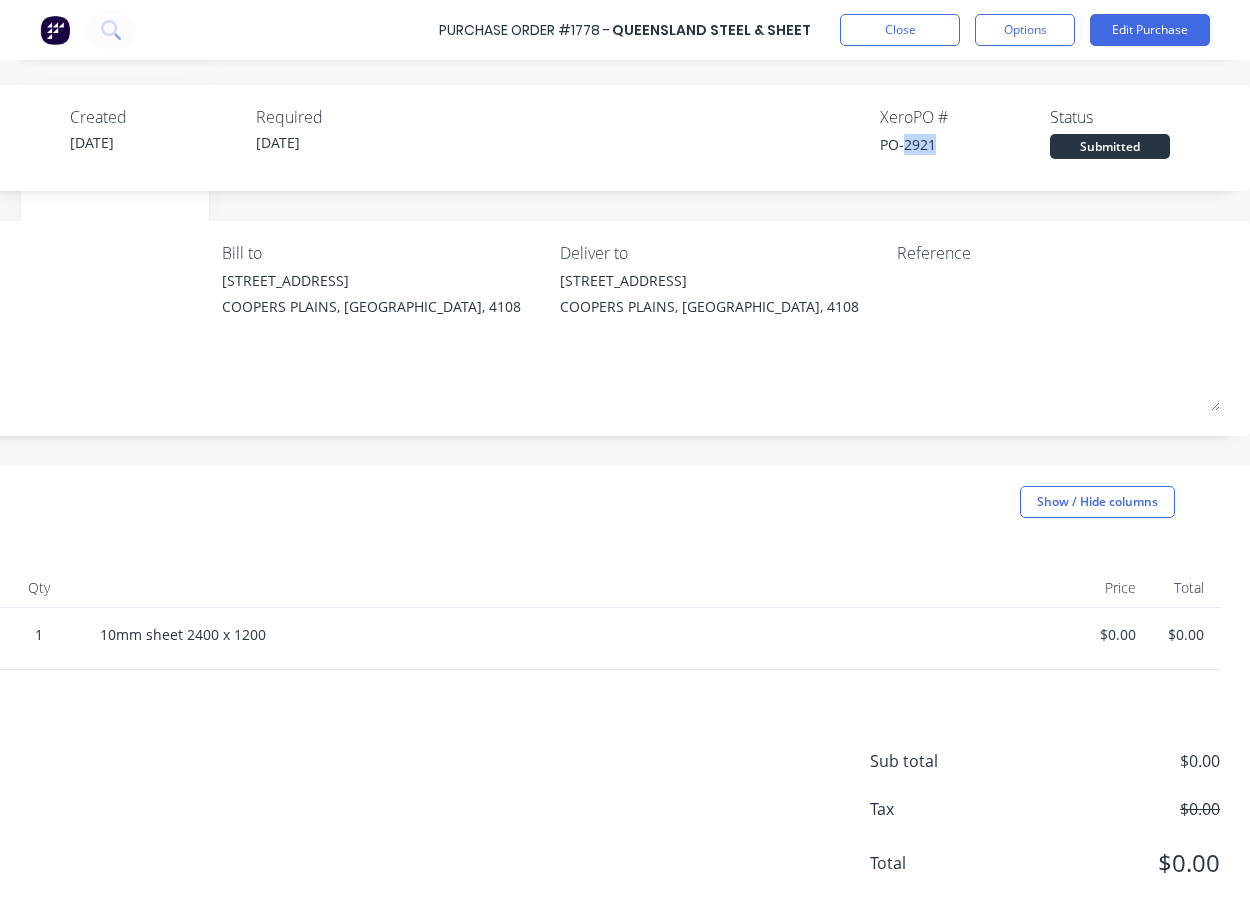click on "PO-2921" at bounding box center [965, 144] 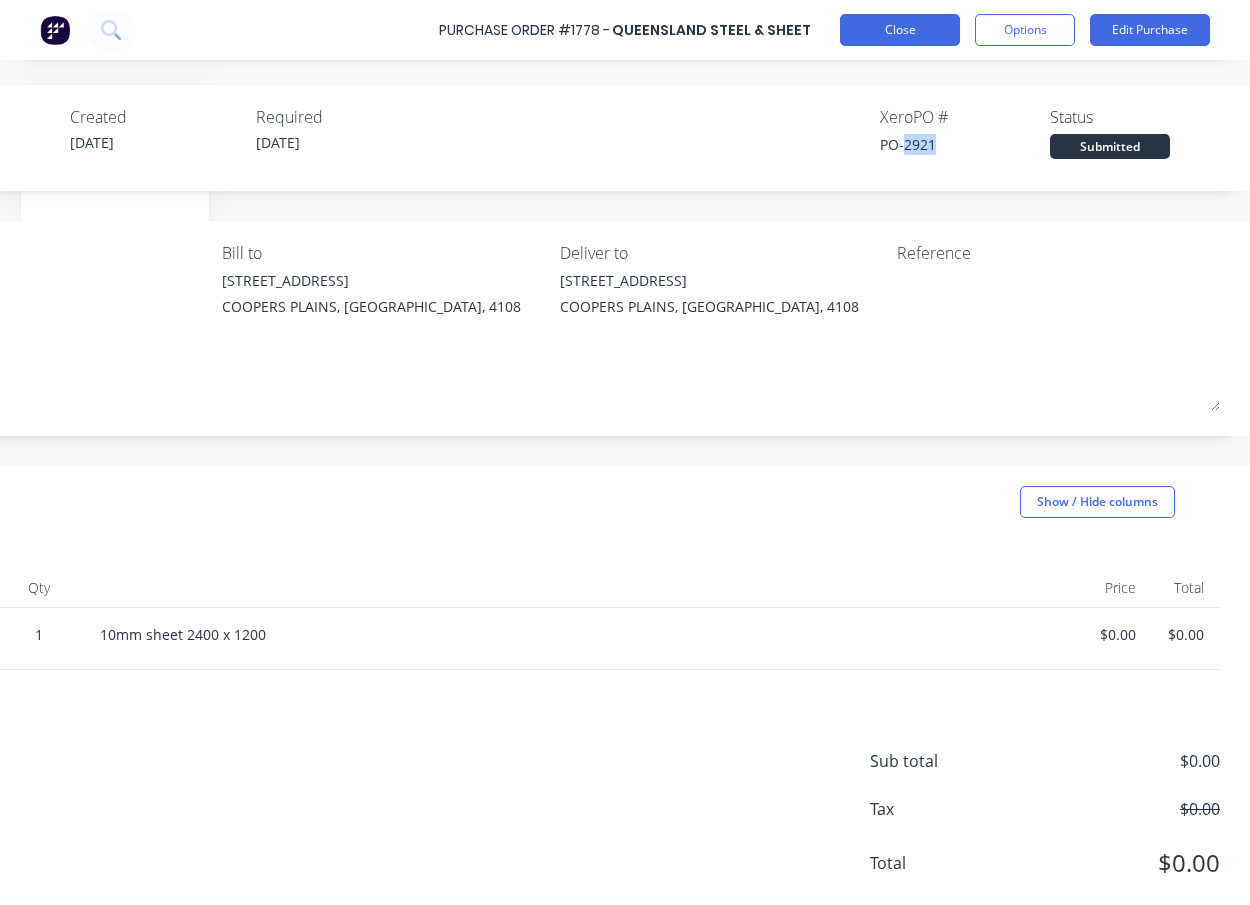 click on "Close" at bounding box center [900, 30] 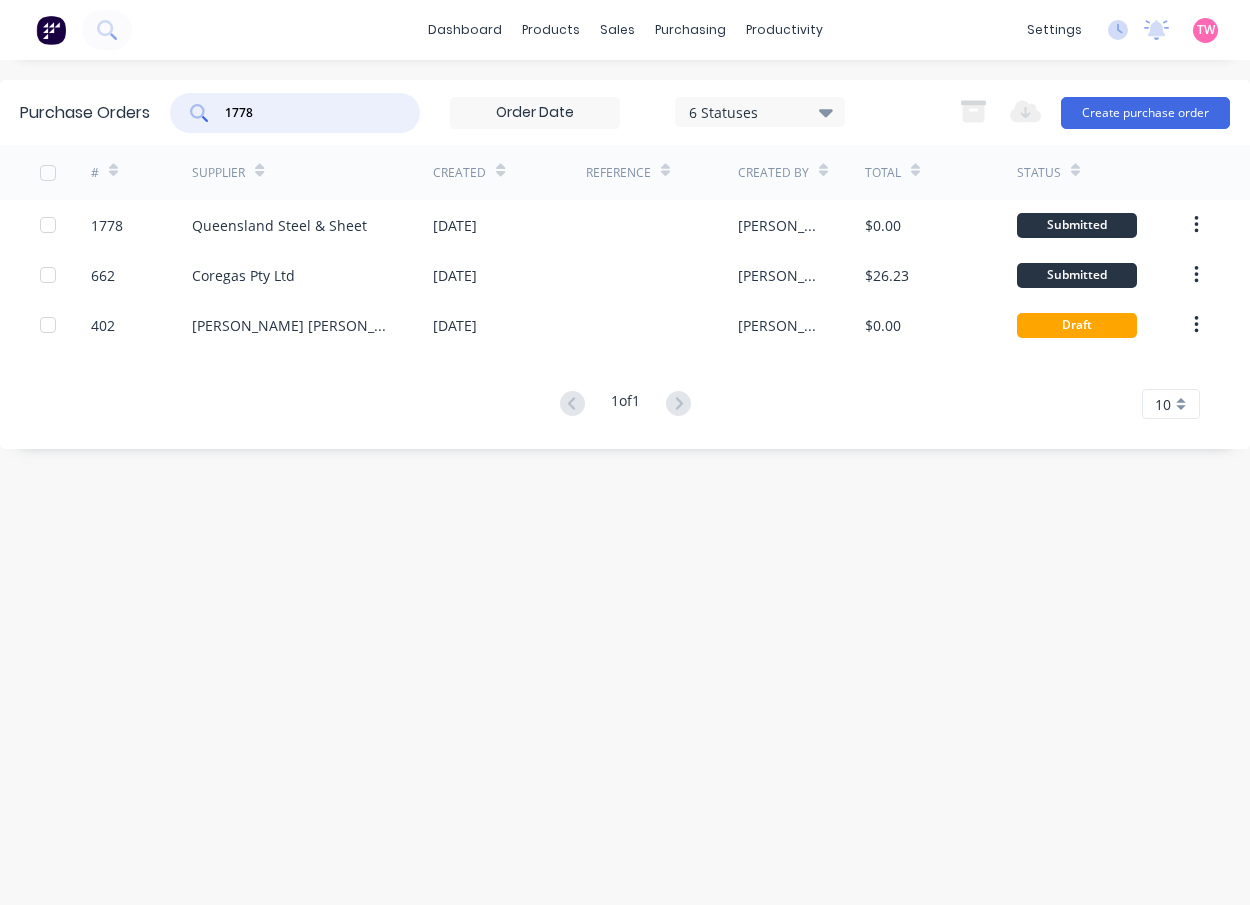 drag, startPoint x: 288, startPoint y: 103, endPoint x: 79, endPoint y: 111, distance: 209.15306 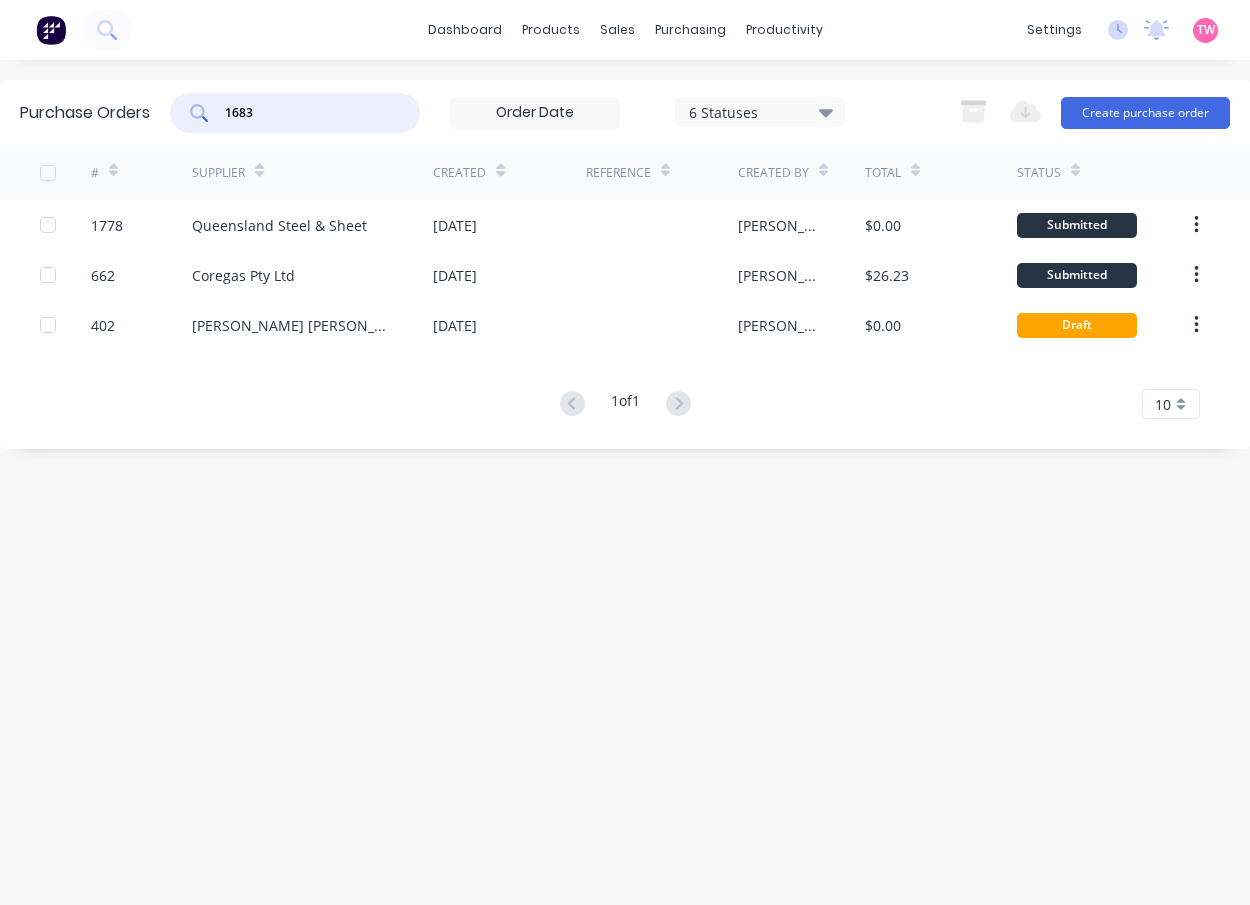 type on "1683" 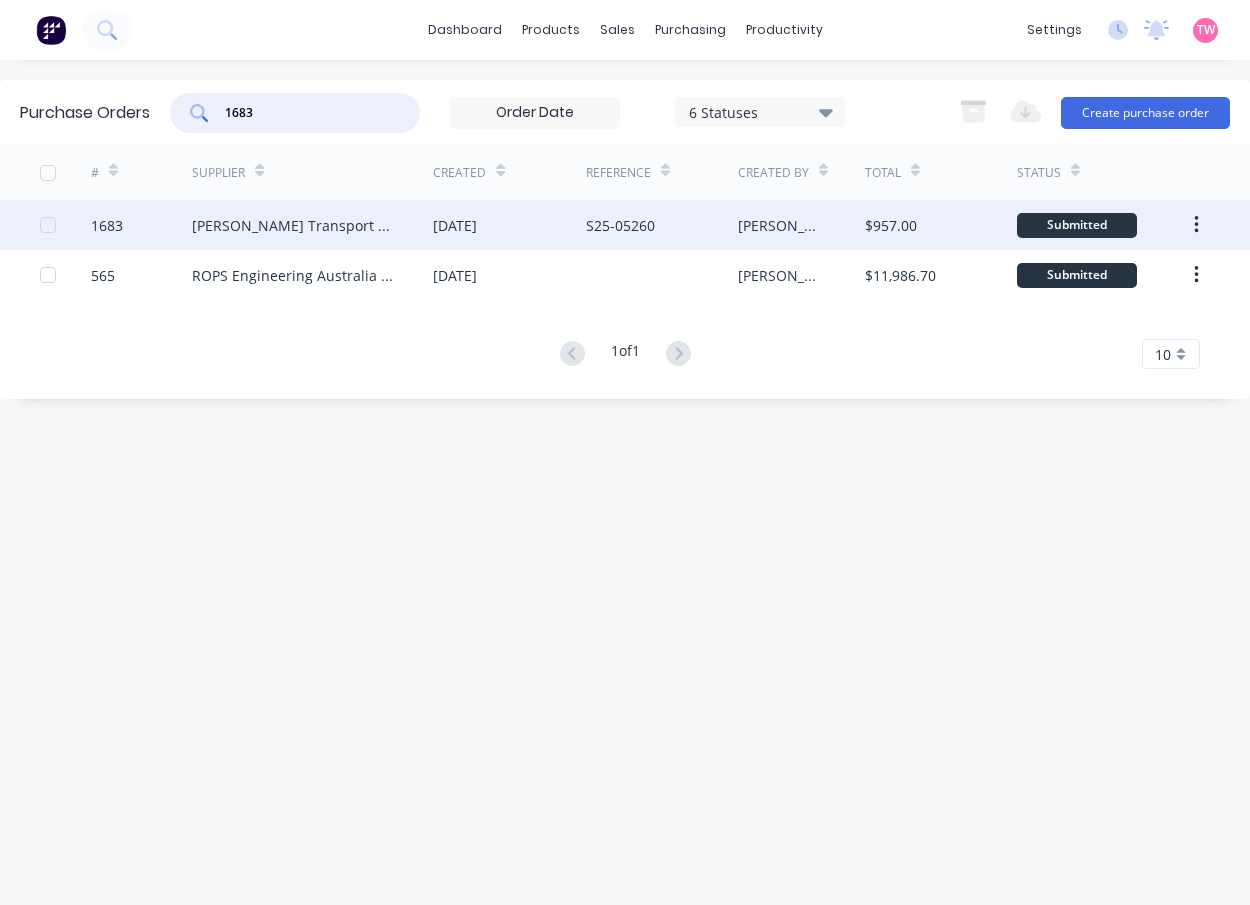 click on "1683" at bounding box center [107, 225] 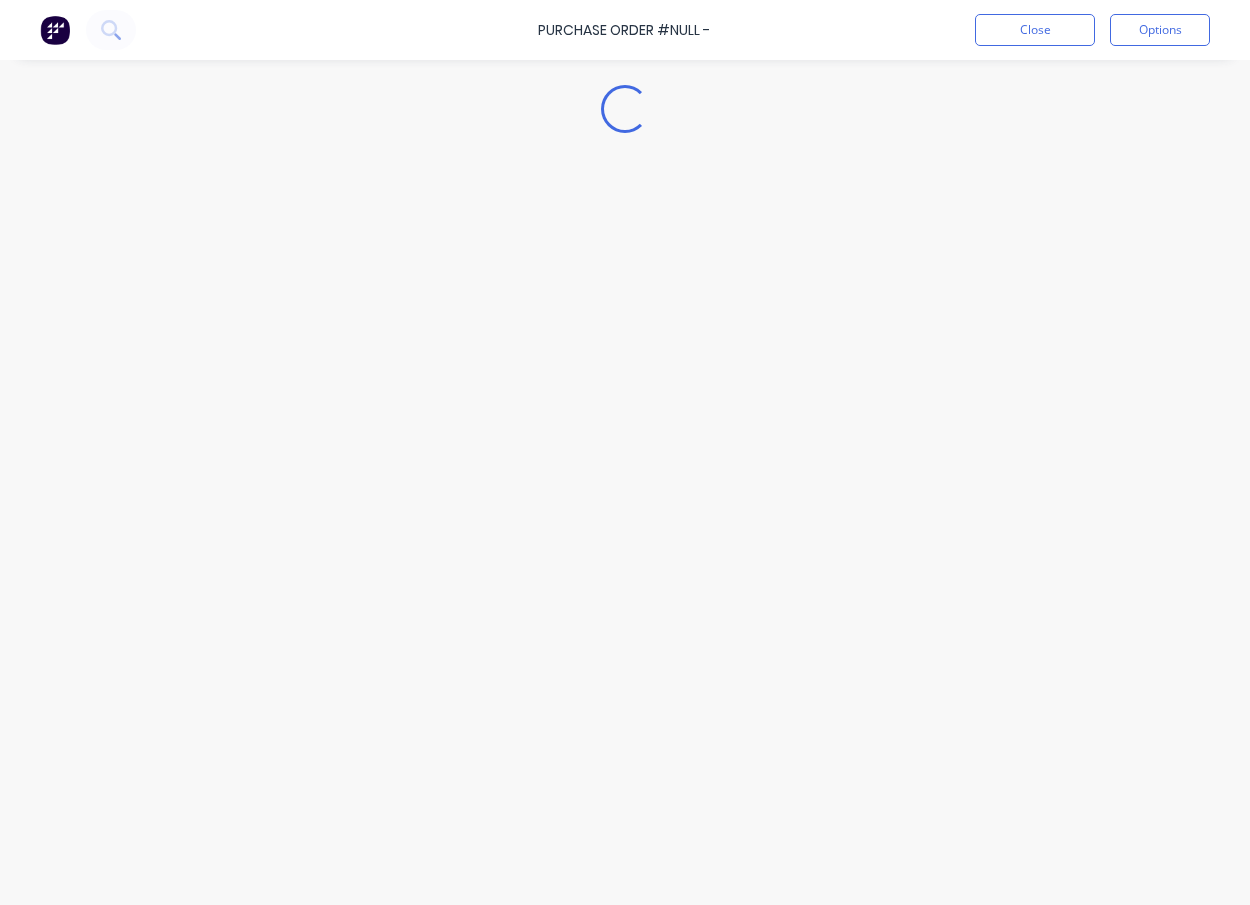 type on "x" 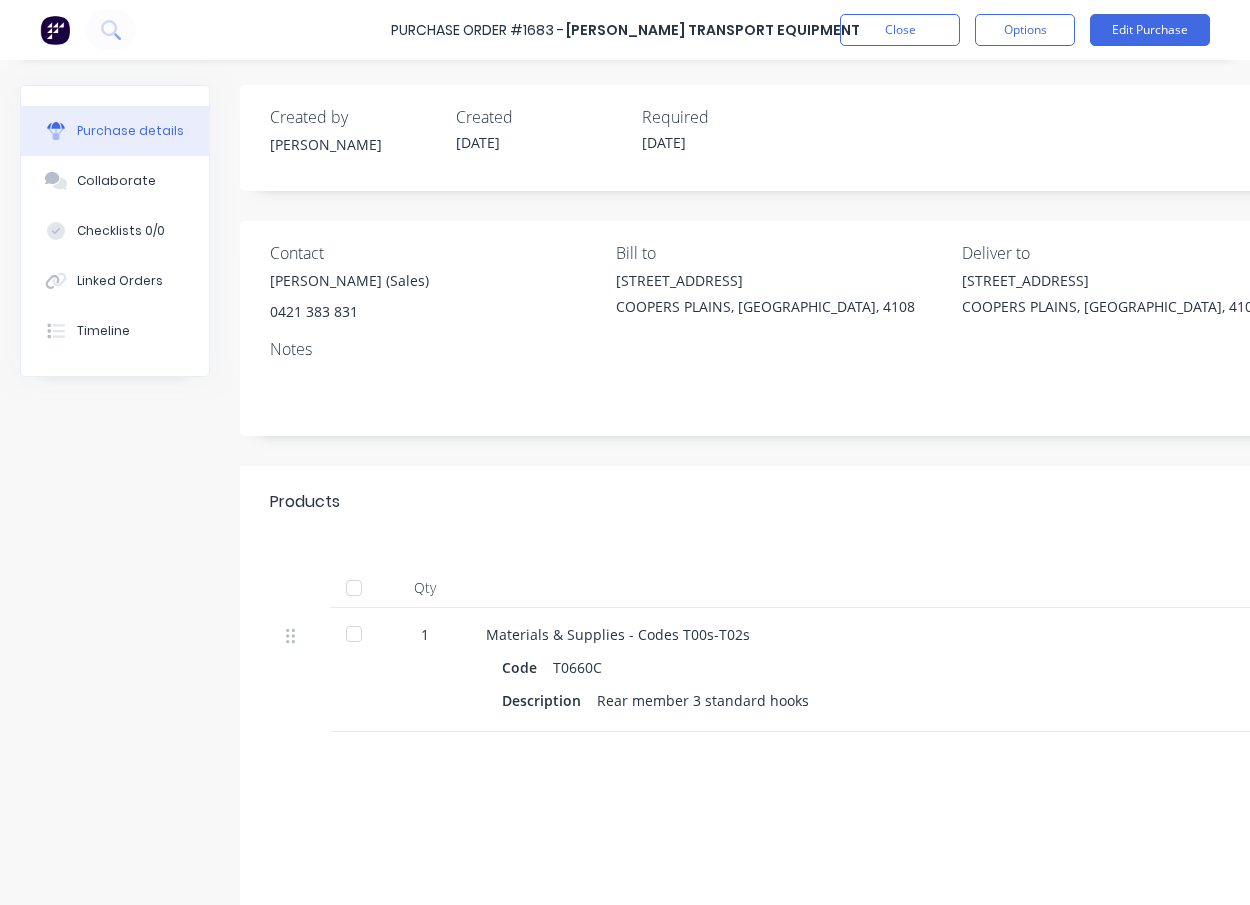 scroll, scrollTop: 0, scrollLeft: 341, axis: horizontal 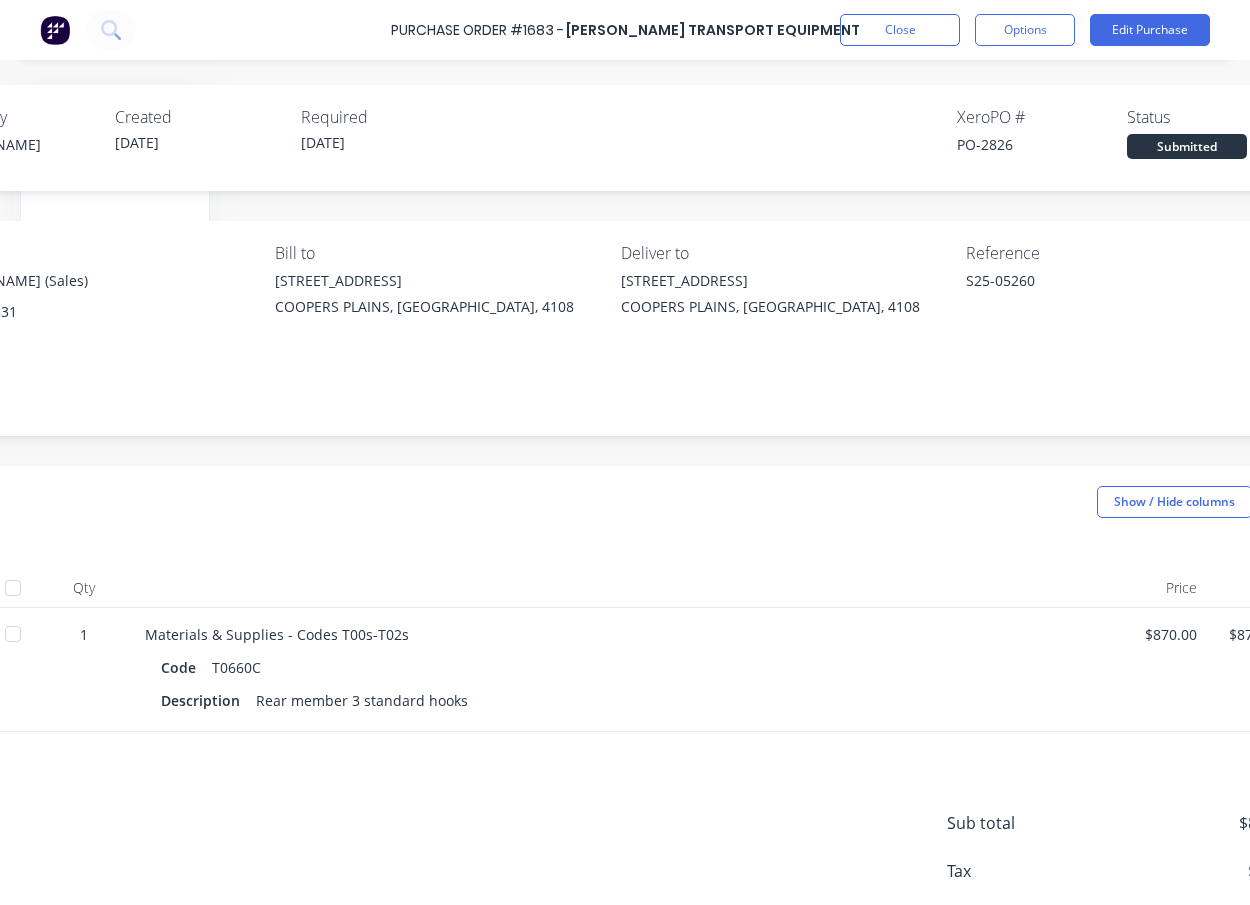 click on "PO-2826" at bounding box center (1042, 144) 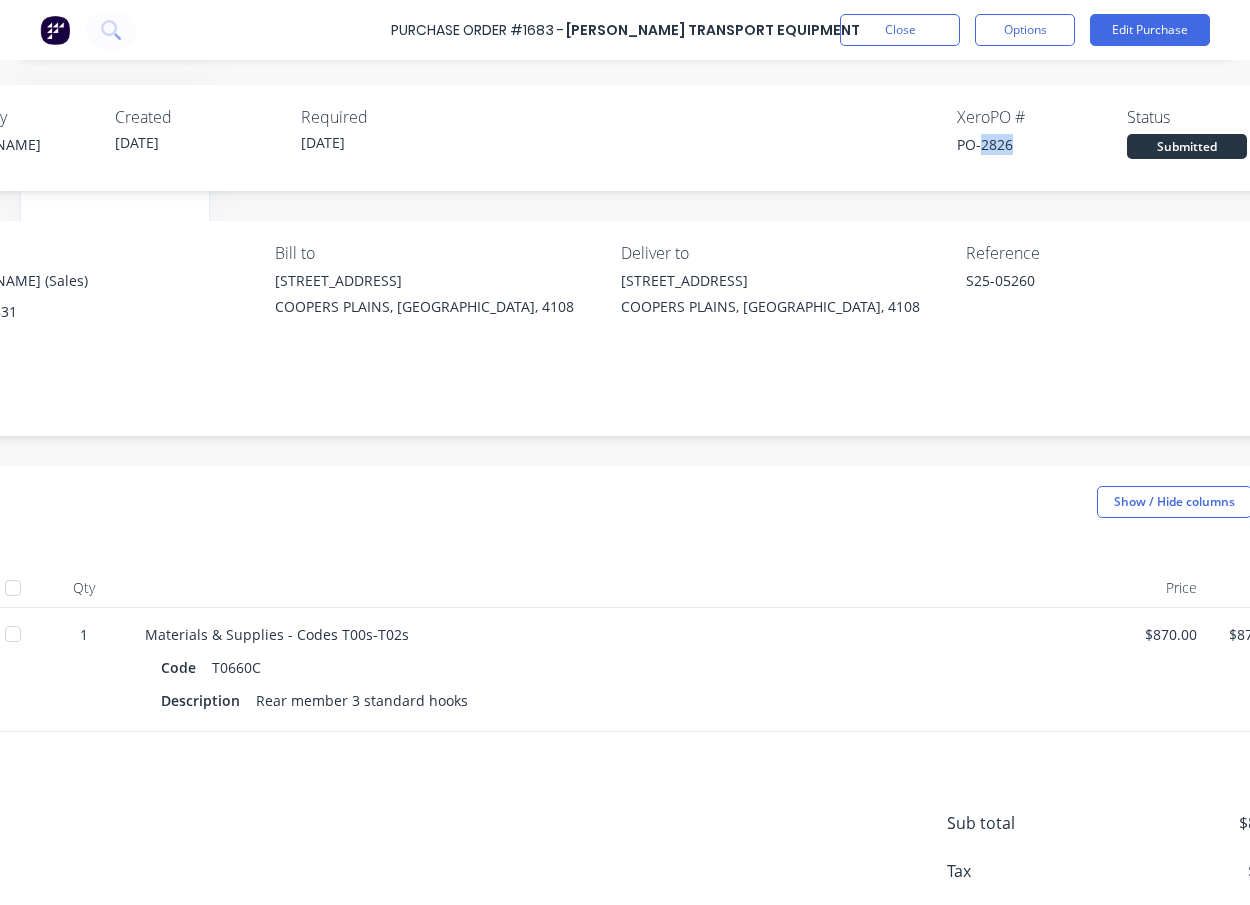 click on "PO-2826" at bounding box center (1042, 144) 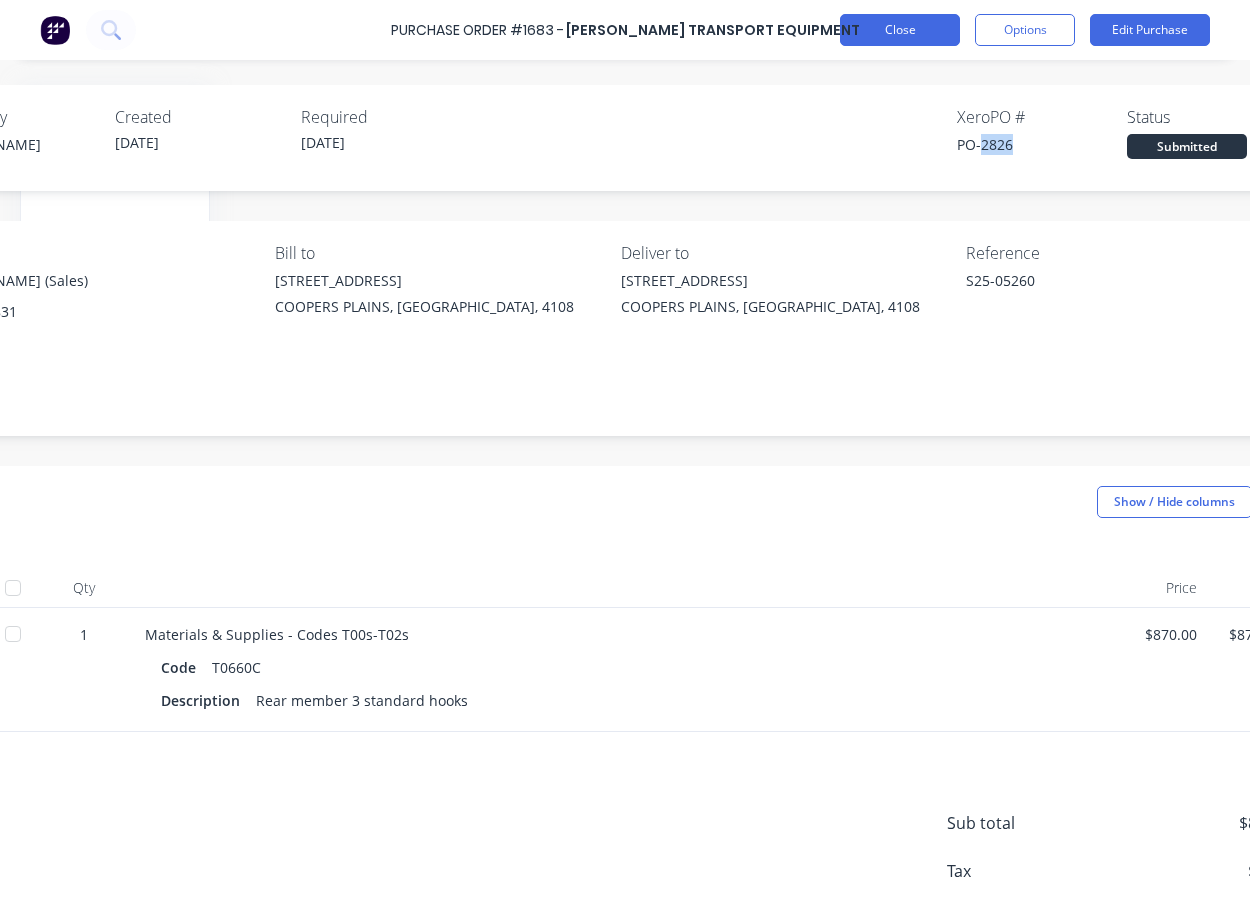 click on "Close" at bounding box center [900, 30] 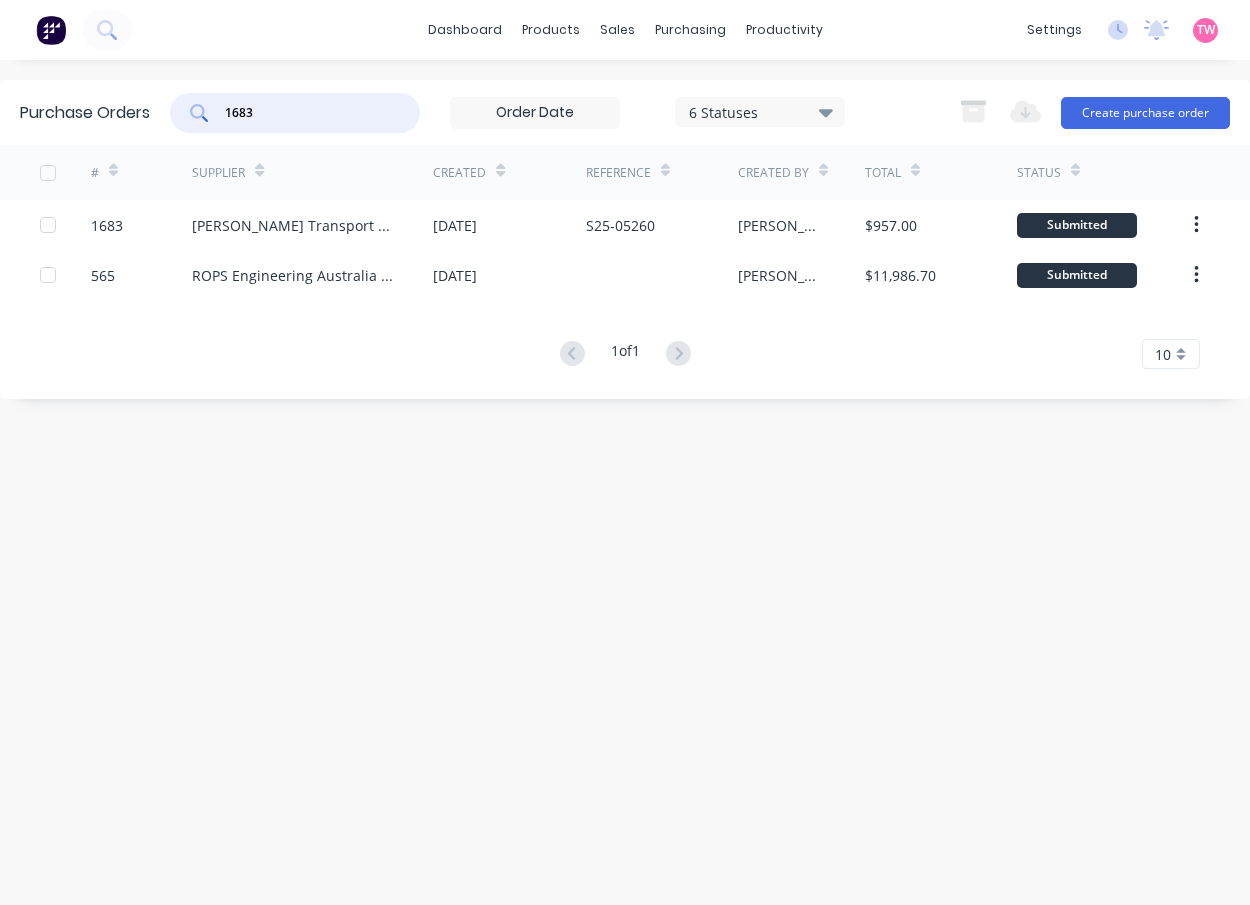 click on "1683" at bounding box center [295, 113] 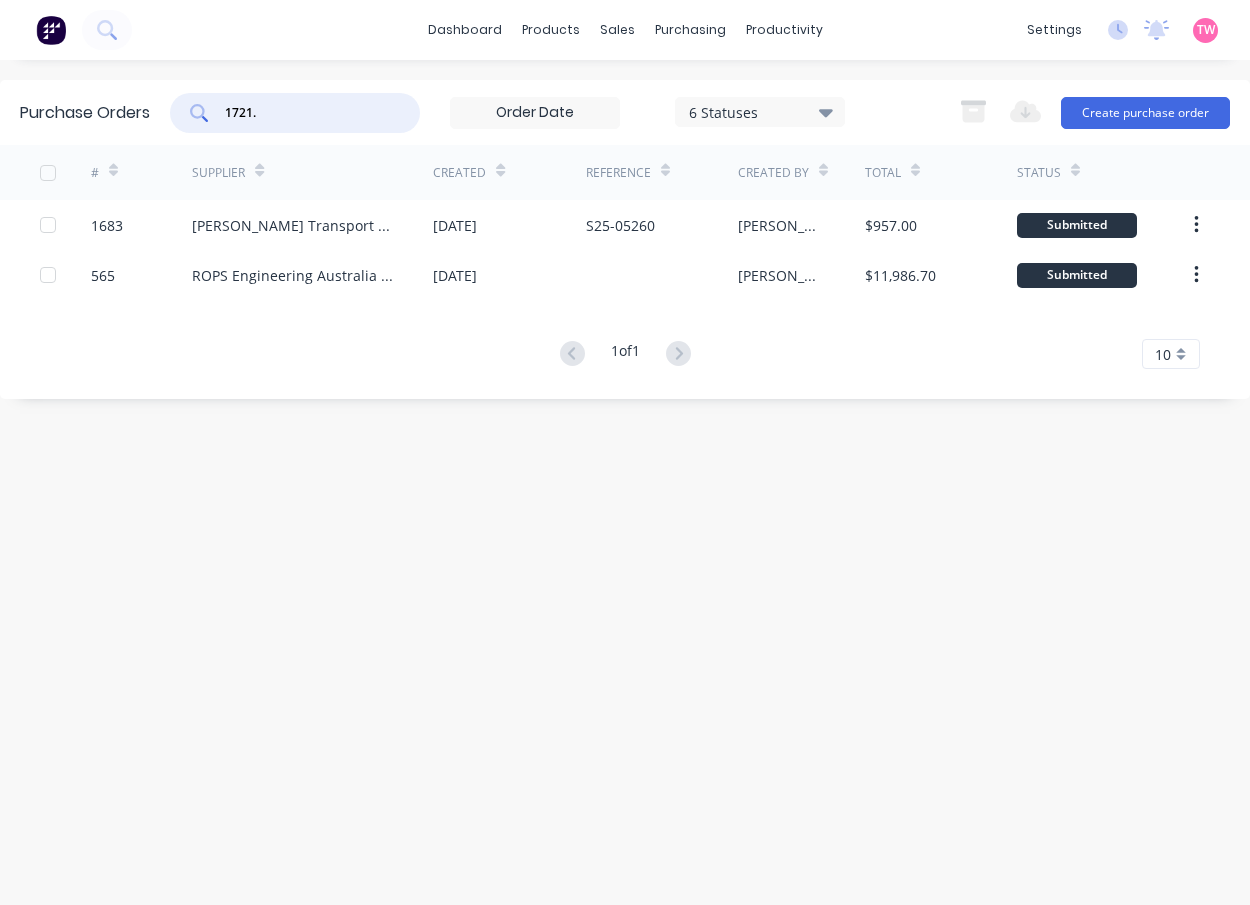 type on "1721" 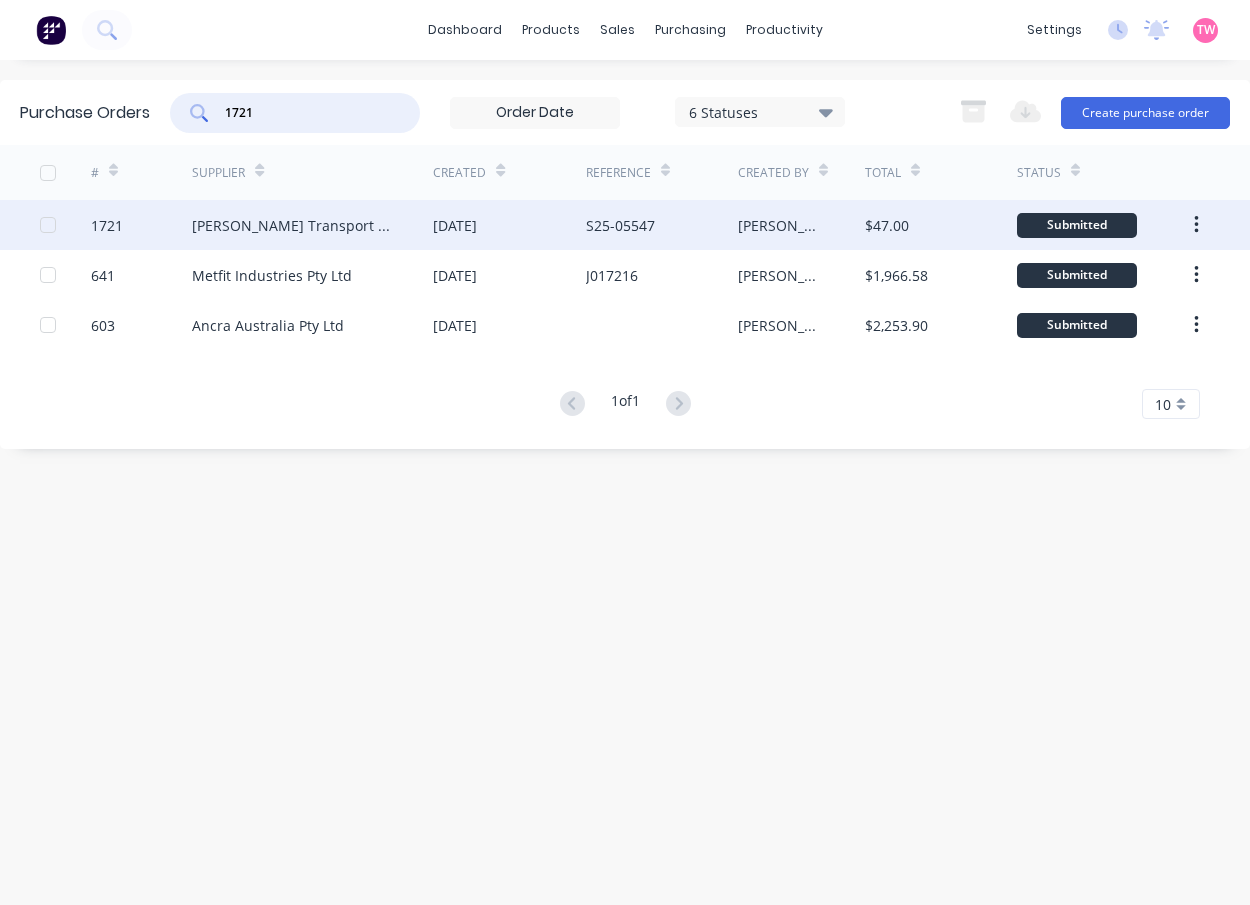 click on "1721" at bounding box center (107, 225) 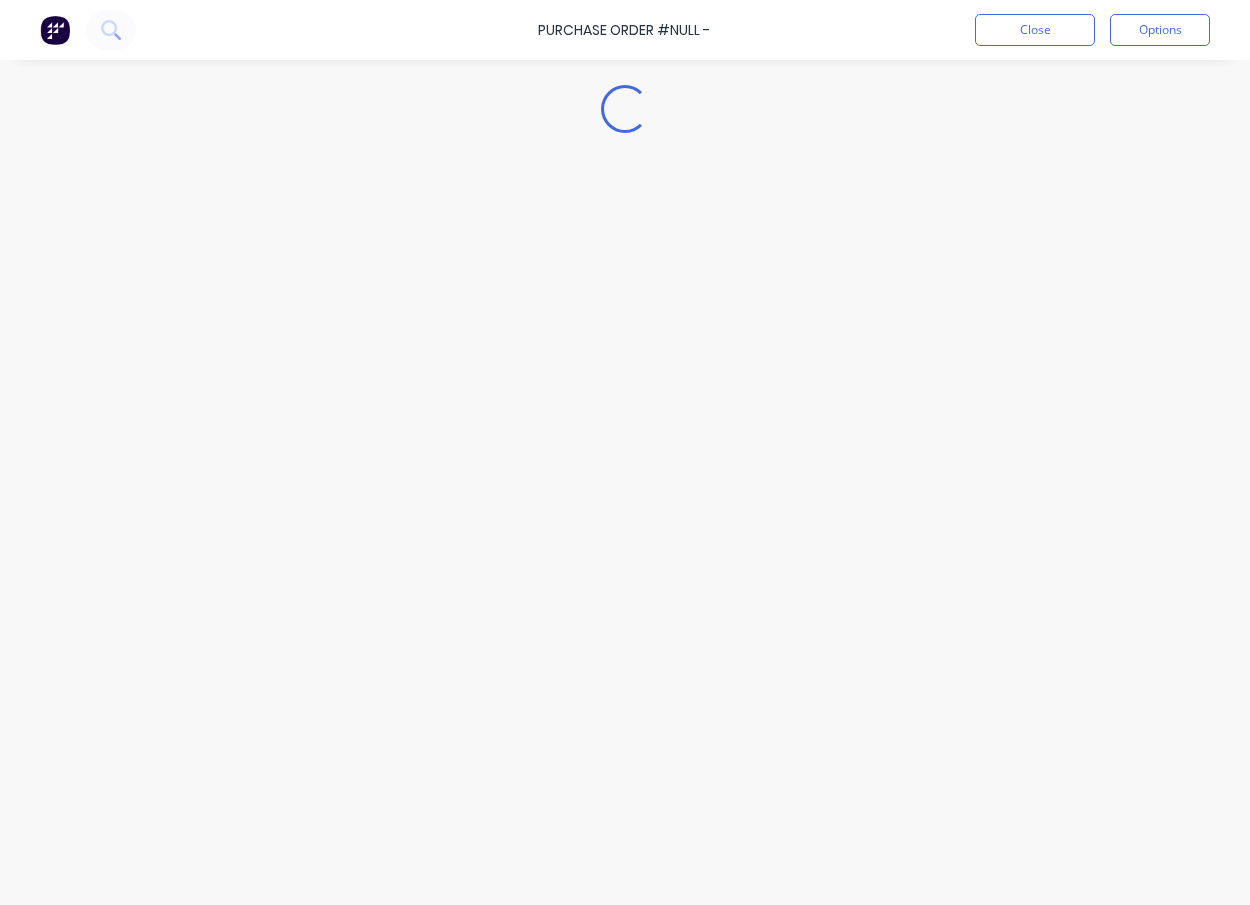 type on "x" 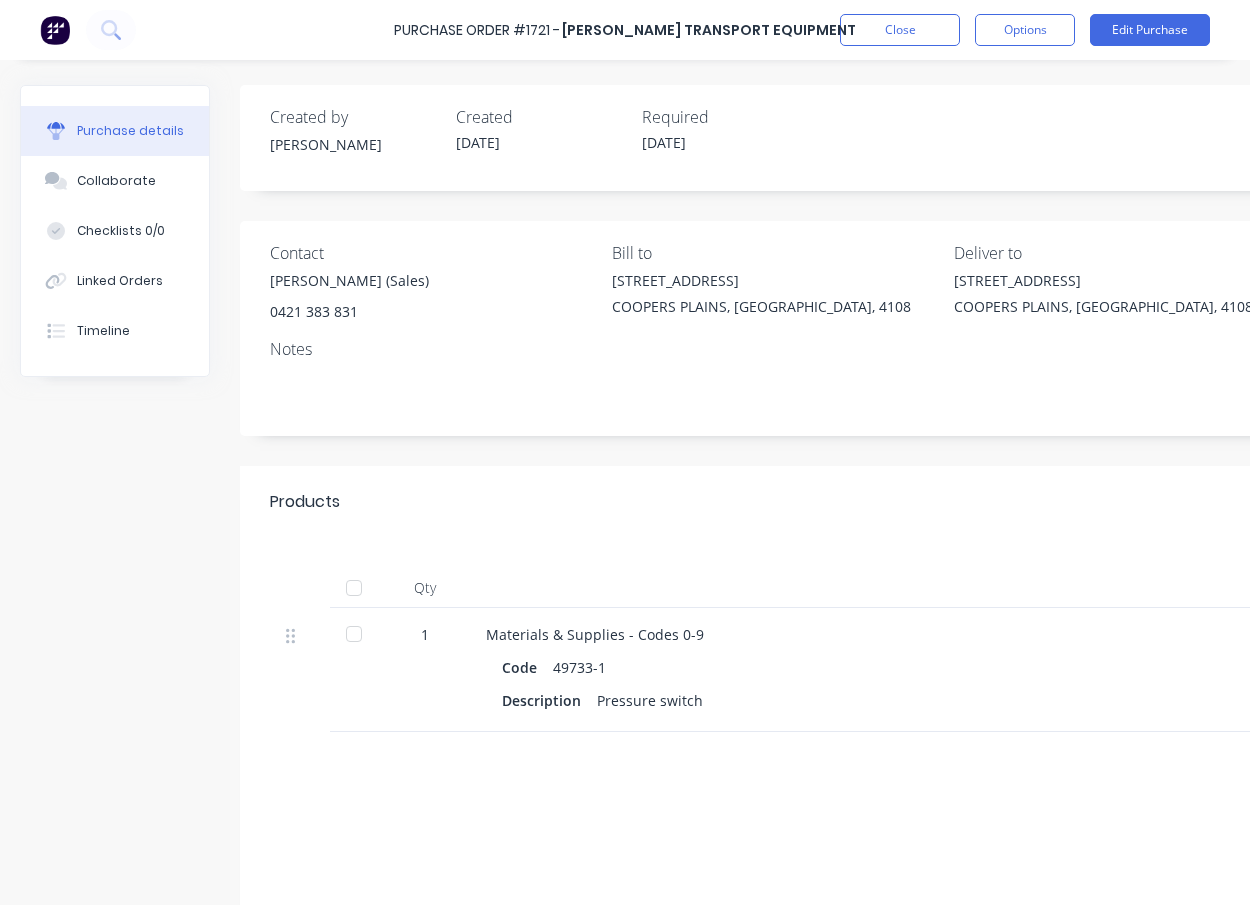 scroll, scrollTop: 0, scrollLeft: 407, axis: horizontal 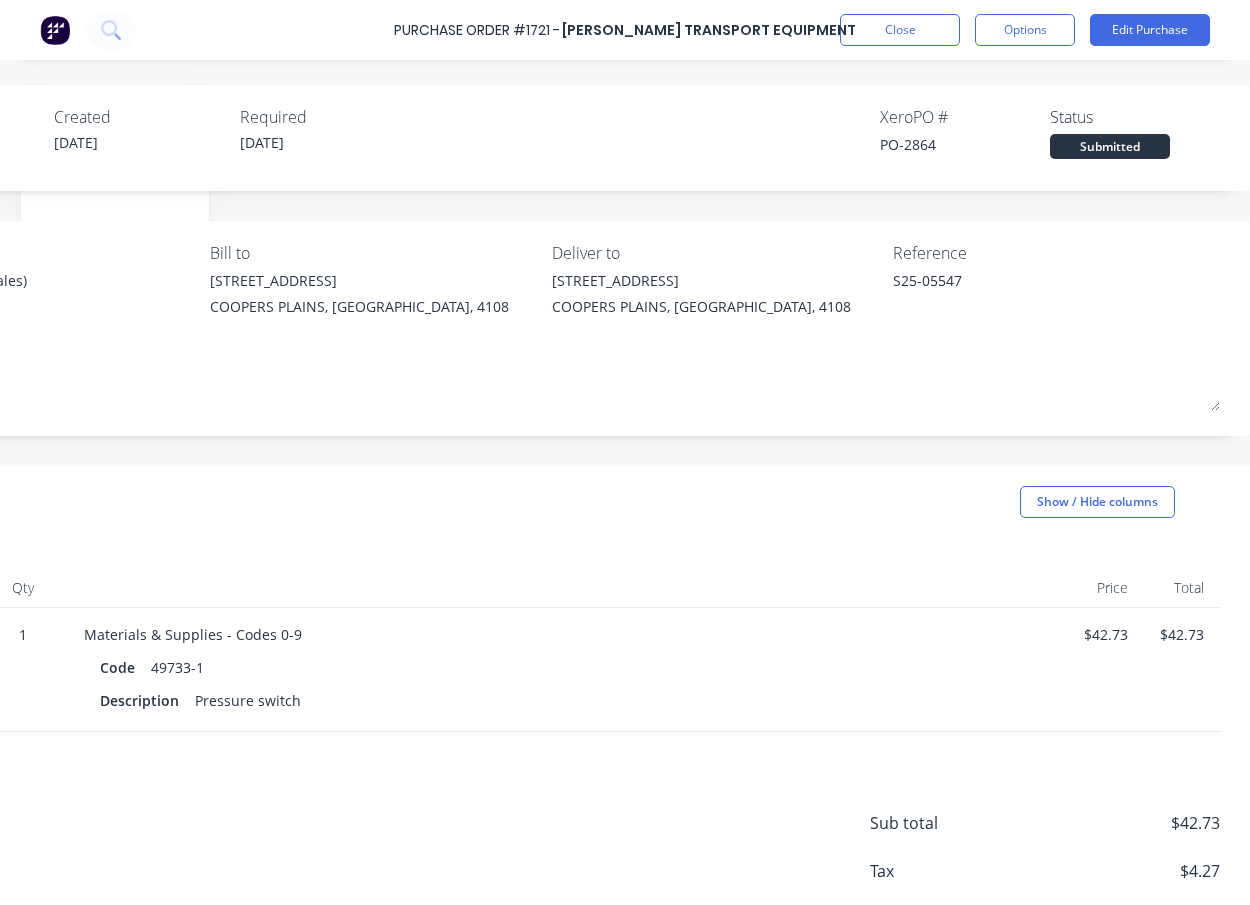 click on "PO-2864" at bounding box center (965, 144) 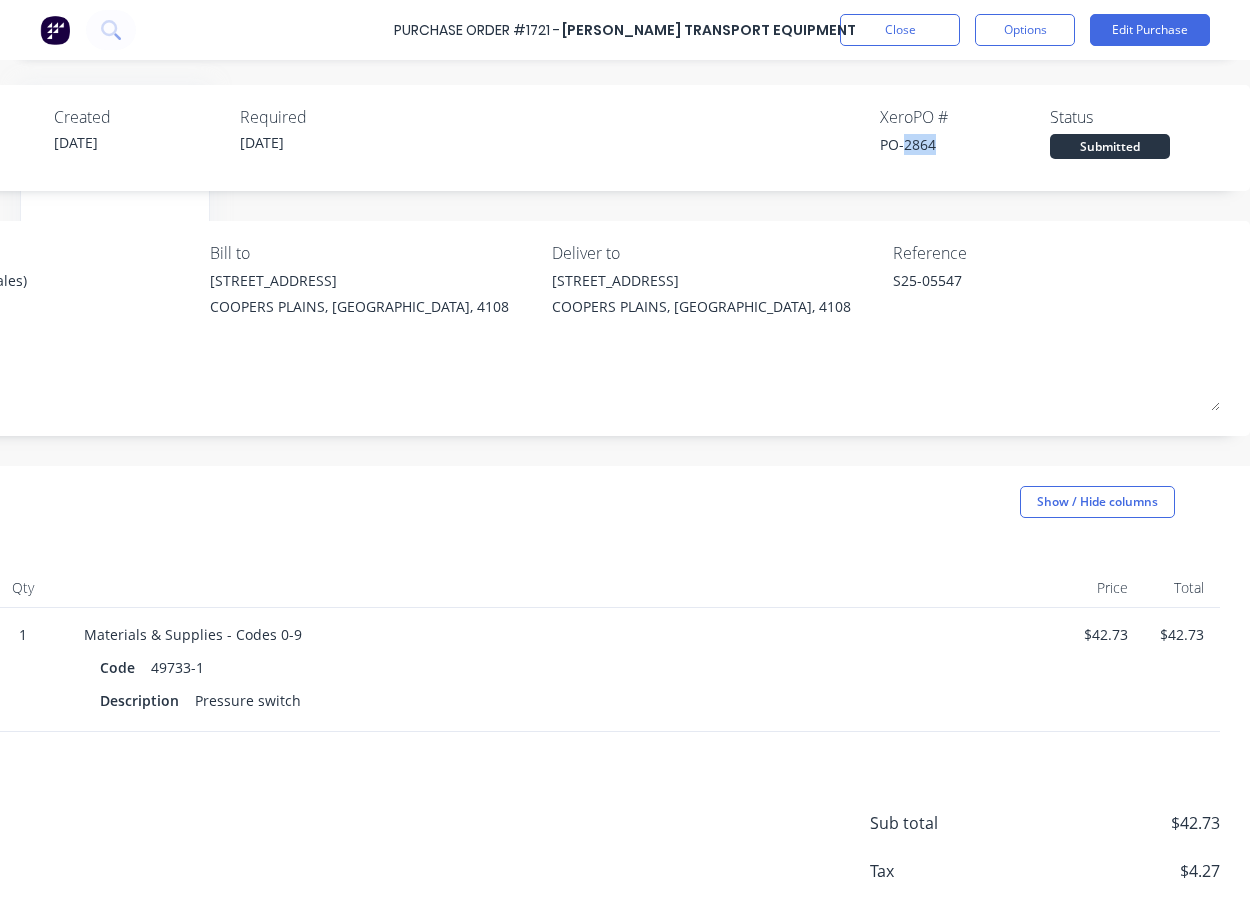 click on "PO-2864" at bounding box center [965, 144] 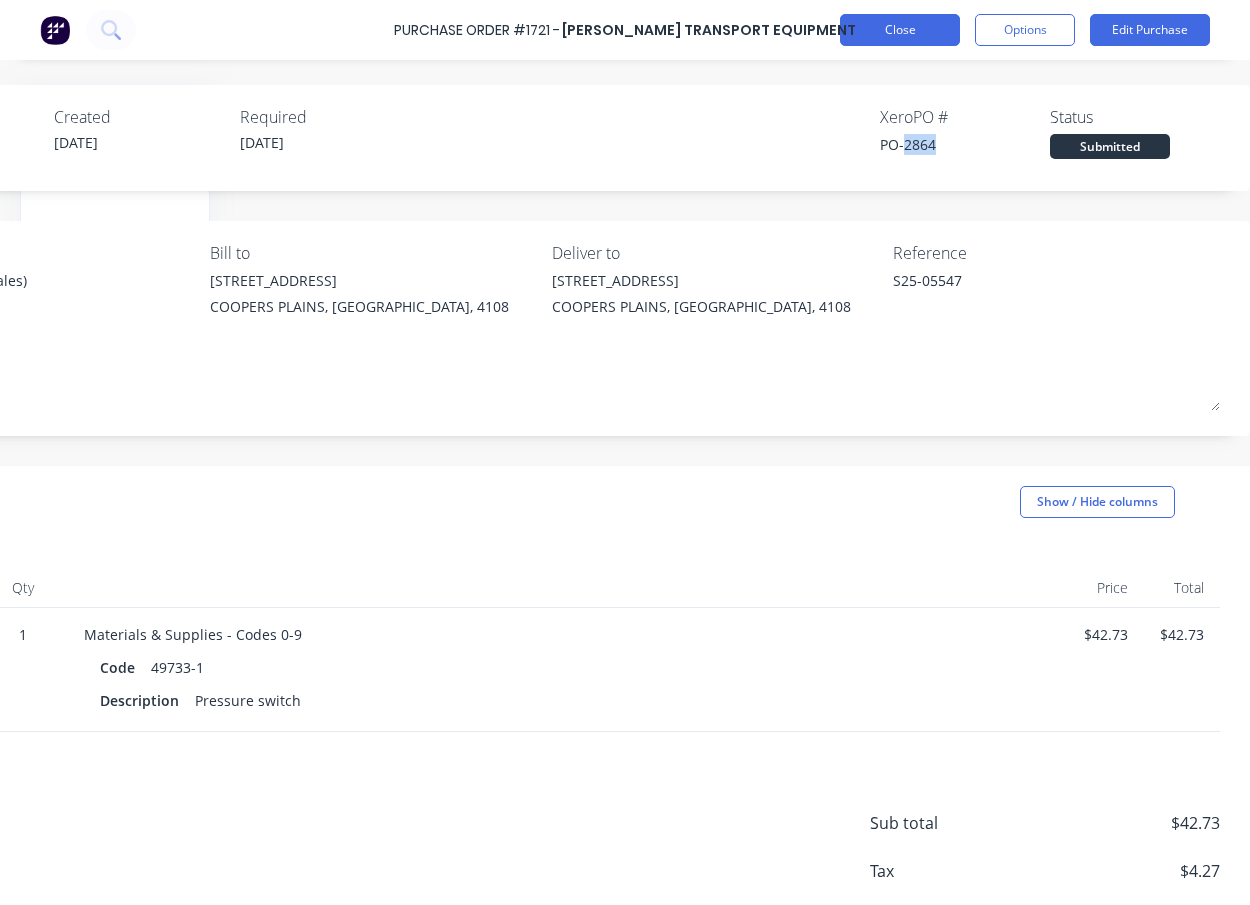 click on "Close" at bounding box center (900, 30) 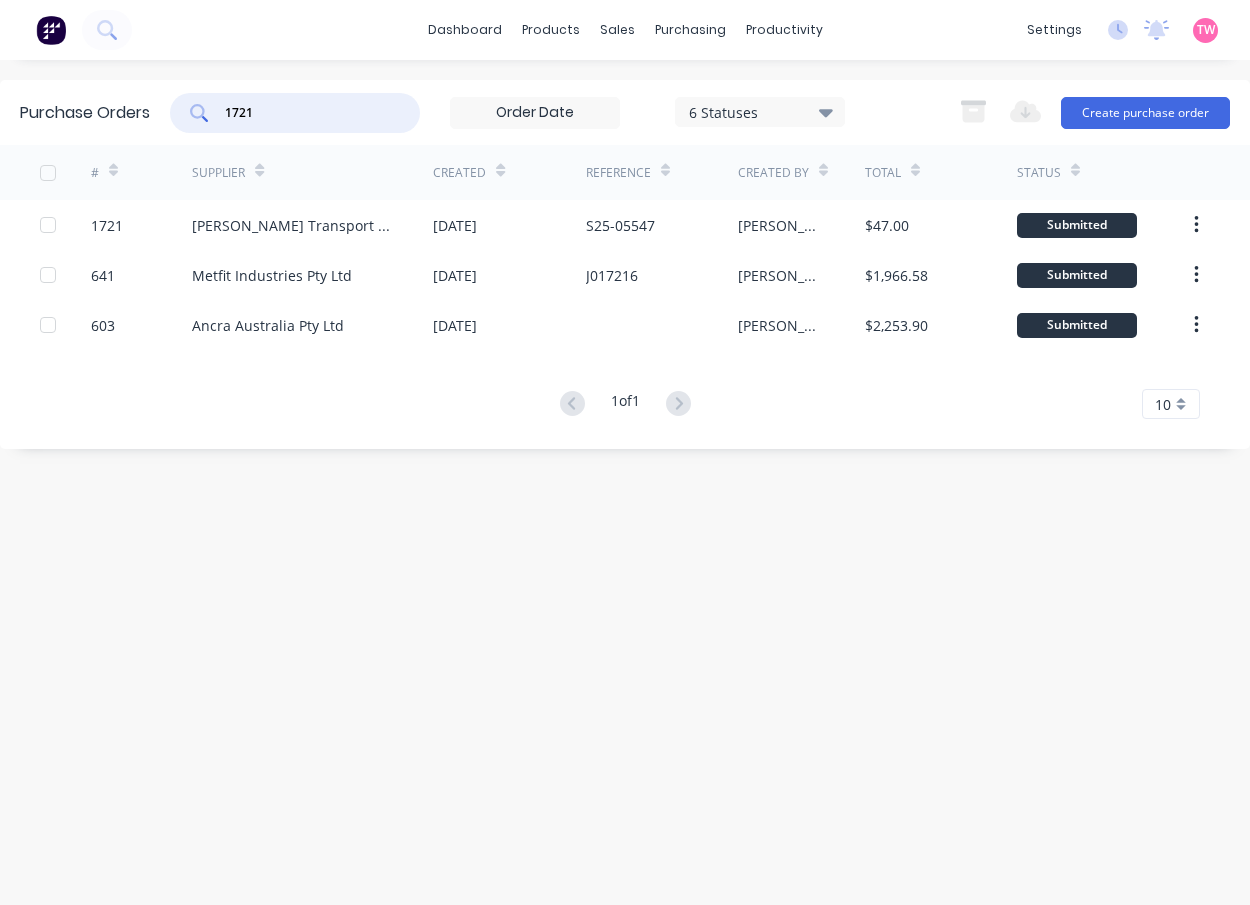 drag, startPoint x: 280, startPoint y: 102, endPoint x: 186, endPoint y: 110, distance: 94.33981 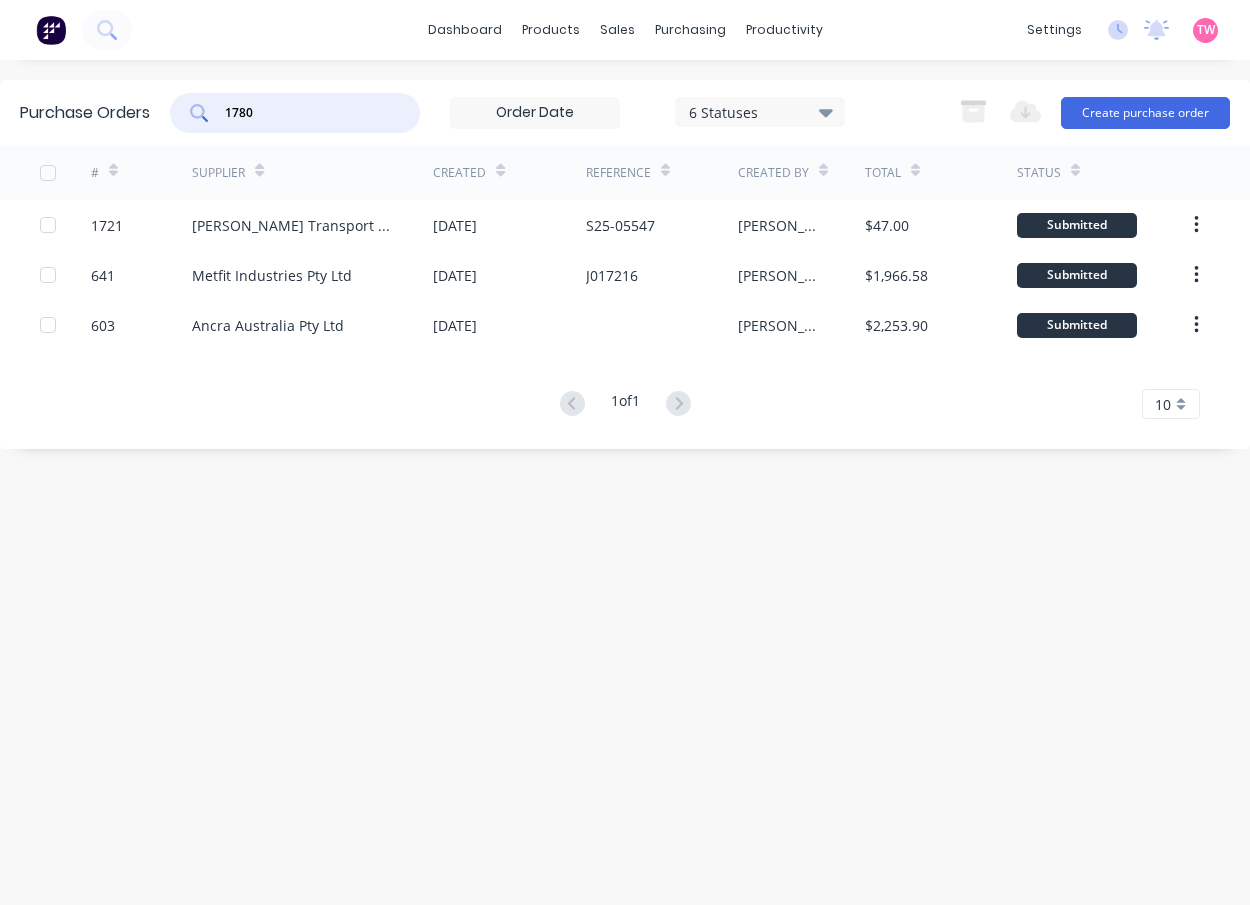 type on "1780" 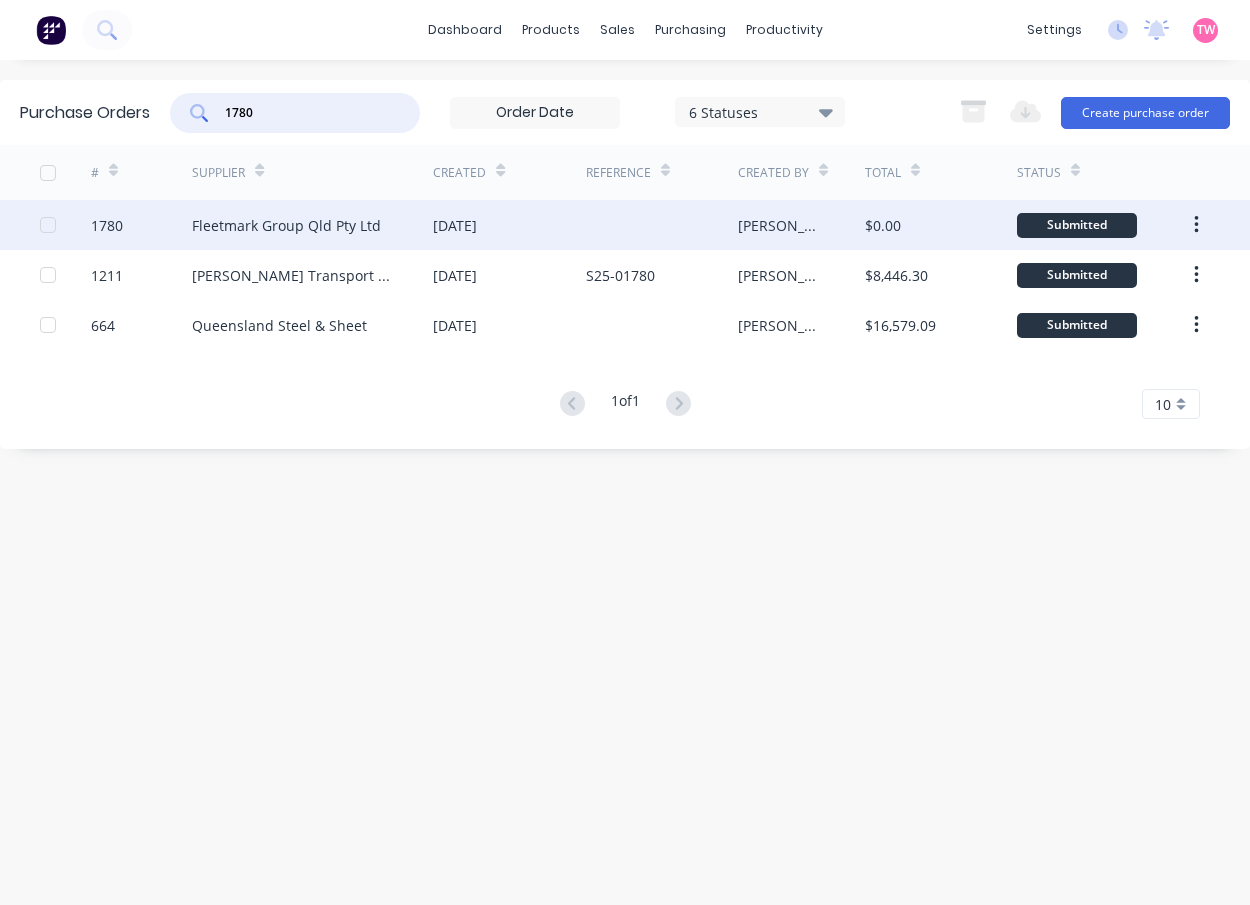 click on "1780" at bounding box center (142, 225) 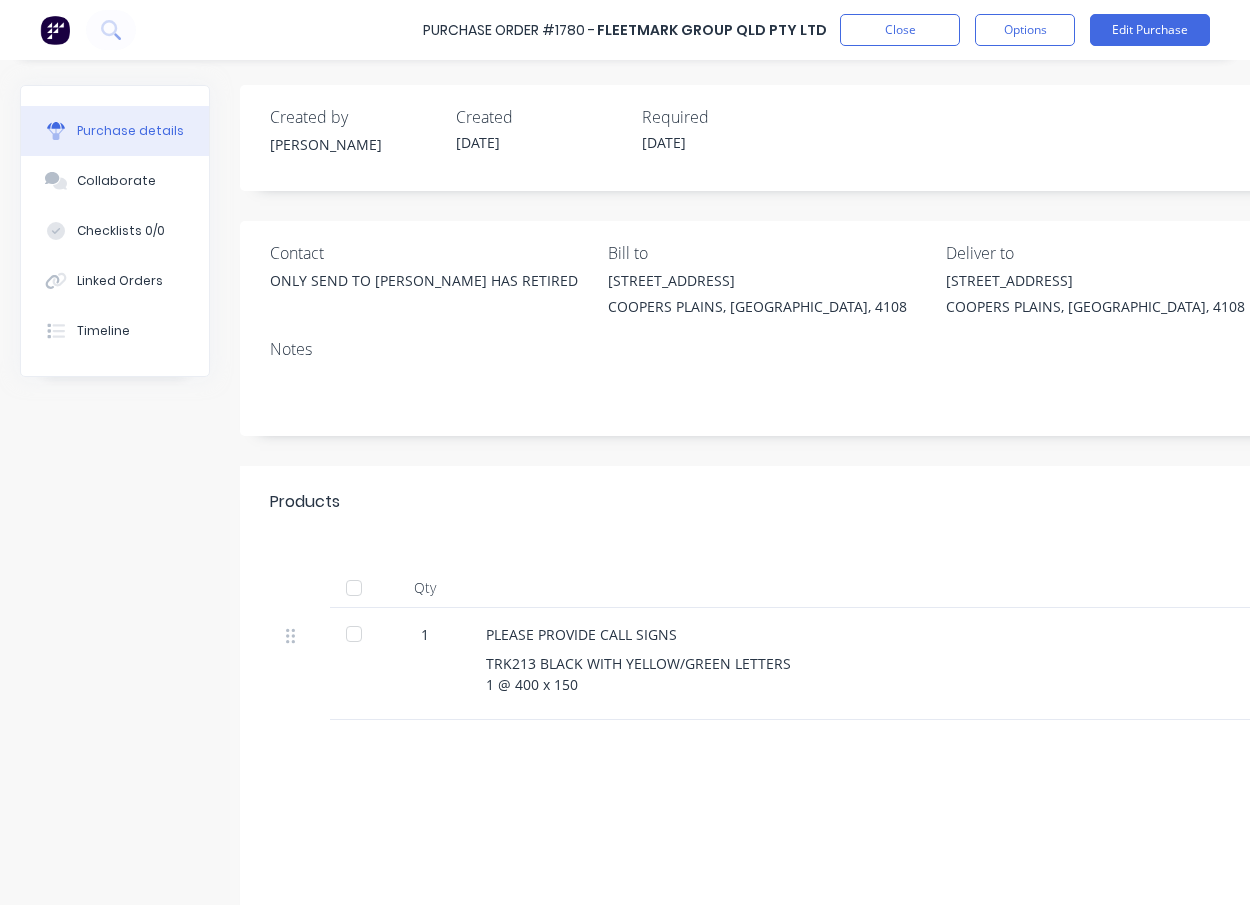 scroll, scrollTop: 0, scrollLeft: 351, axis: horizontal 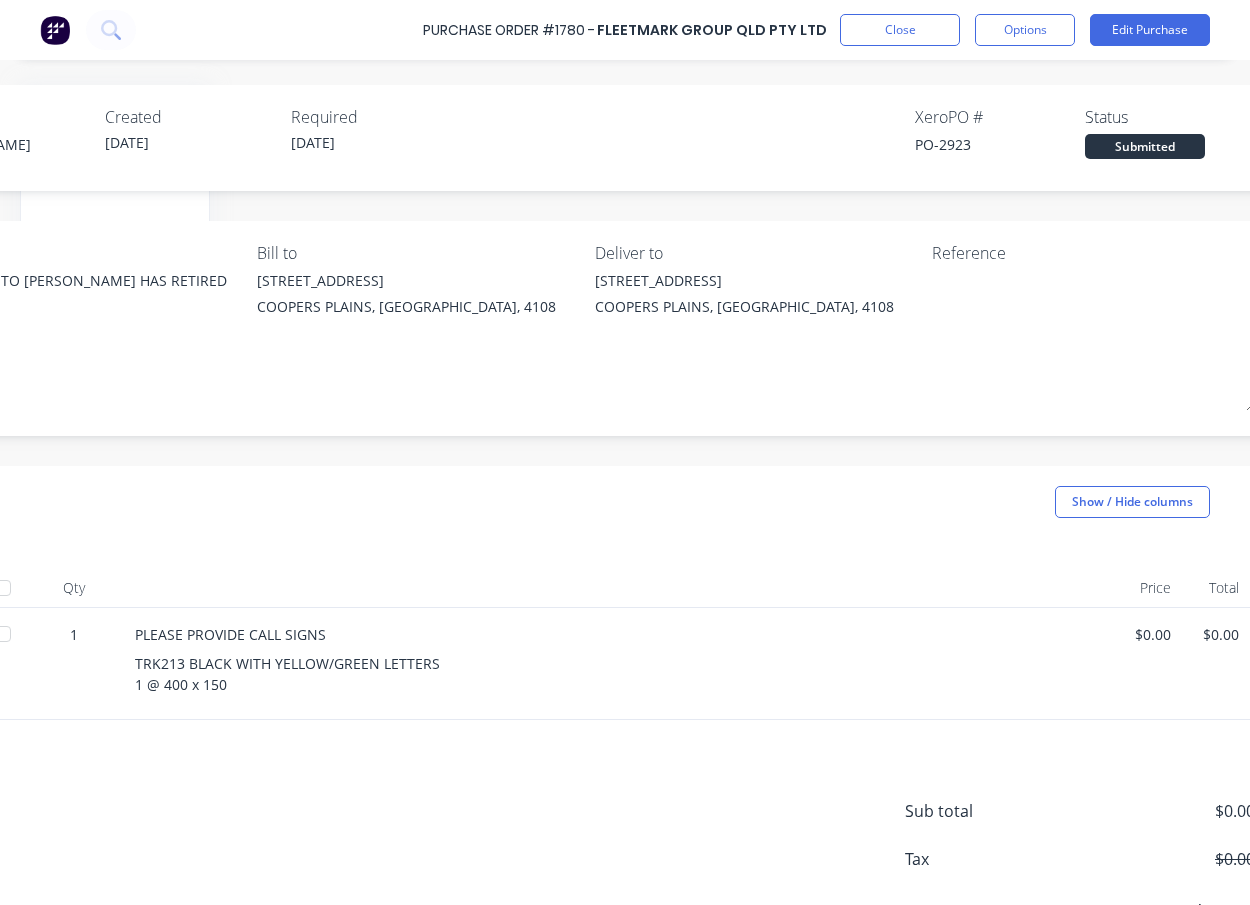 click on "PO-2923" at bounding box center (1000, 144) 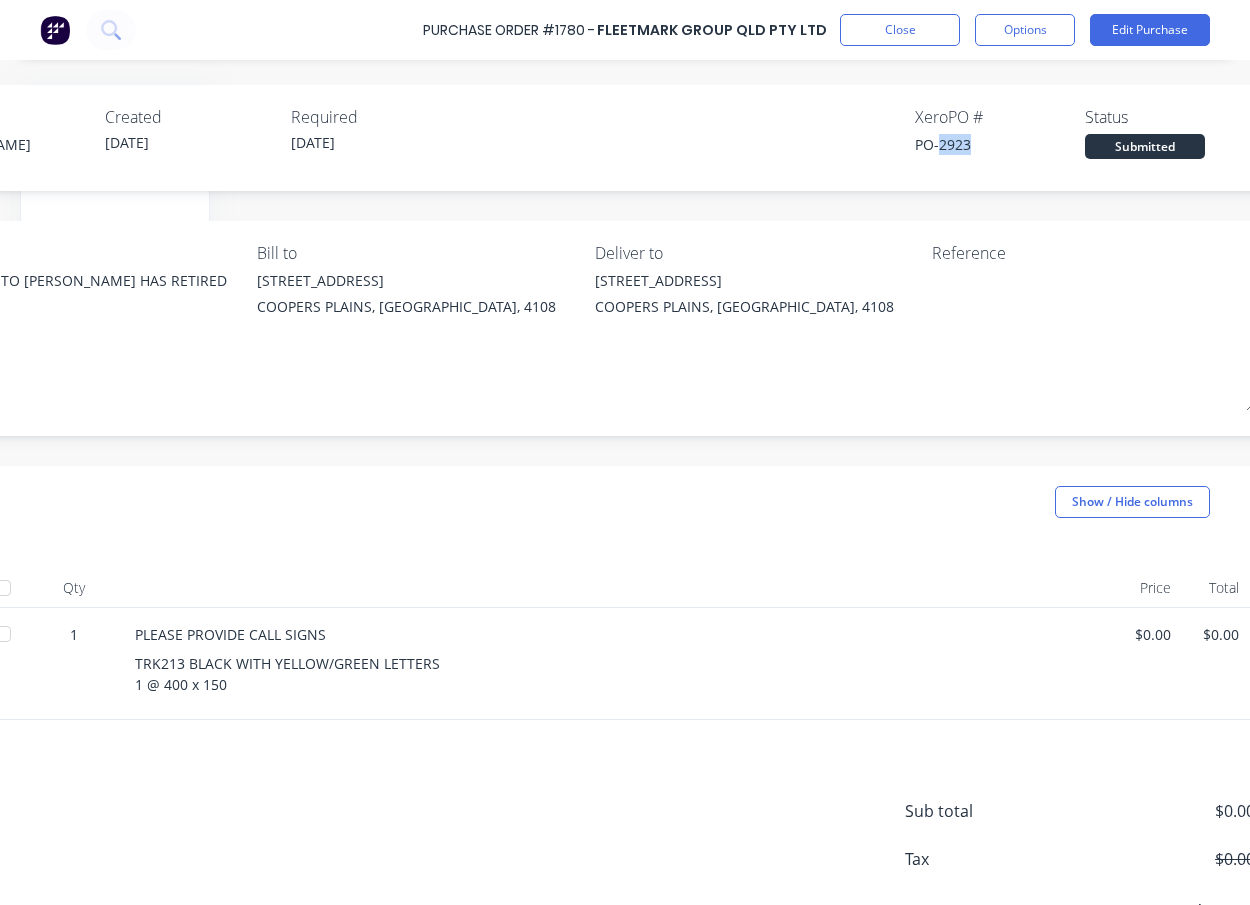 click on "PO-2923" at bounding box center (1000, 144) 